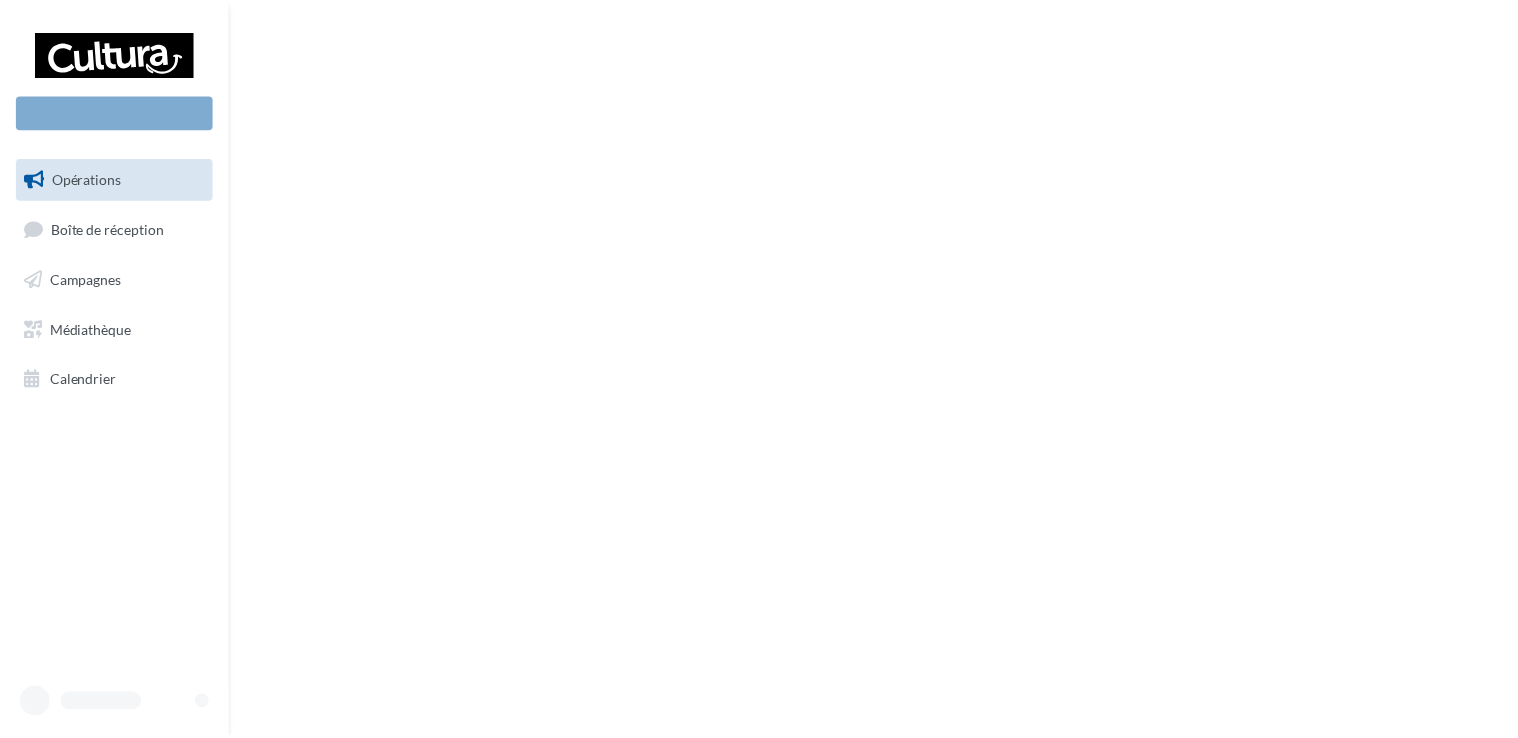 scroll, scrollTop: 0, scrollLeft: 0, axis: both 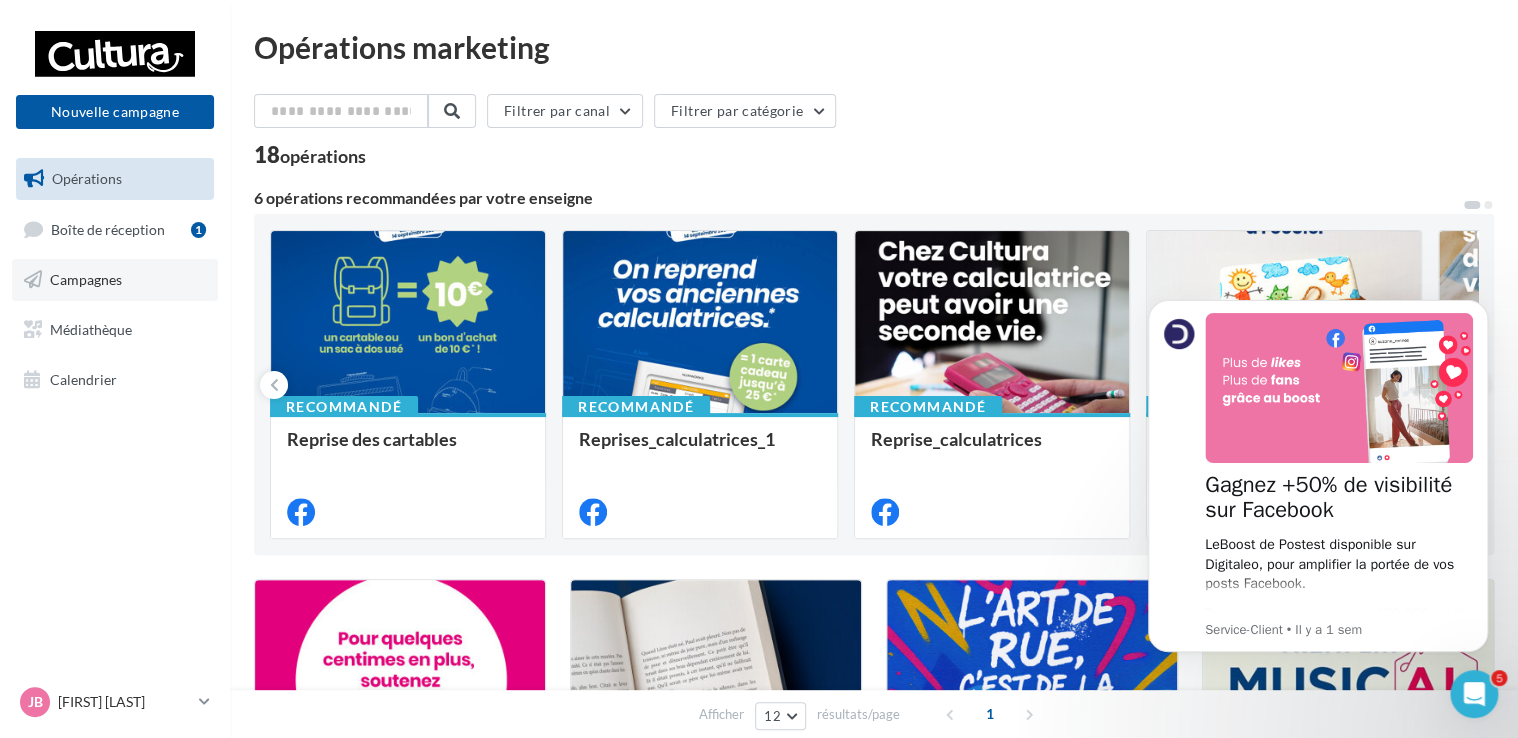 click on "Campagnes" at bounding box center (115, 280) 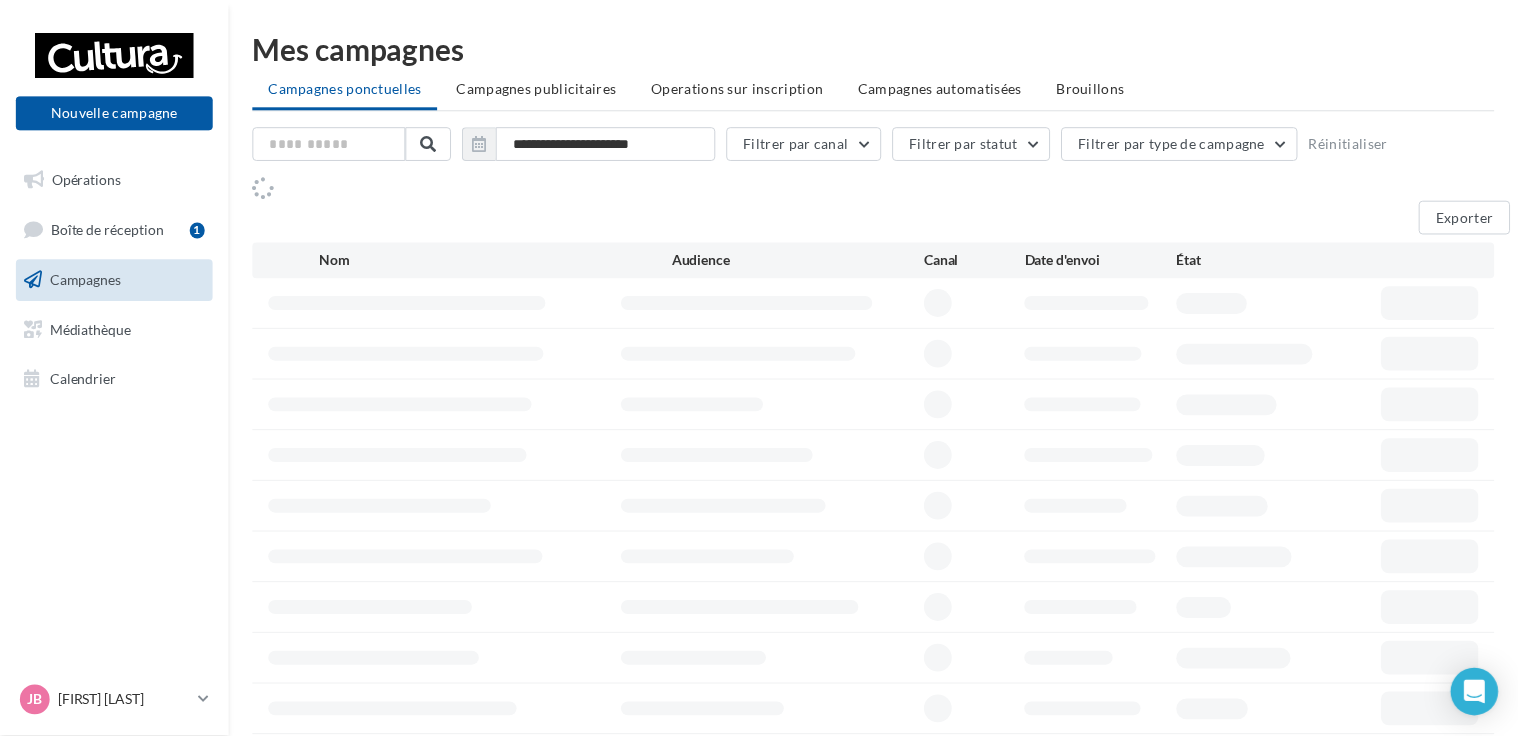 scroll, scrollTop: 0, scrollLeft: 0, axis: both 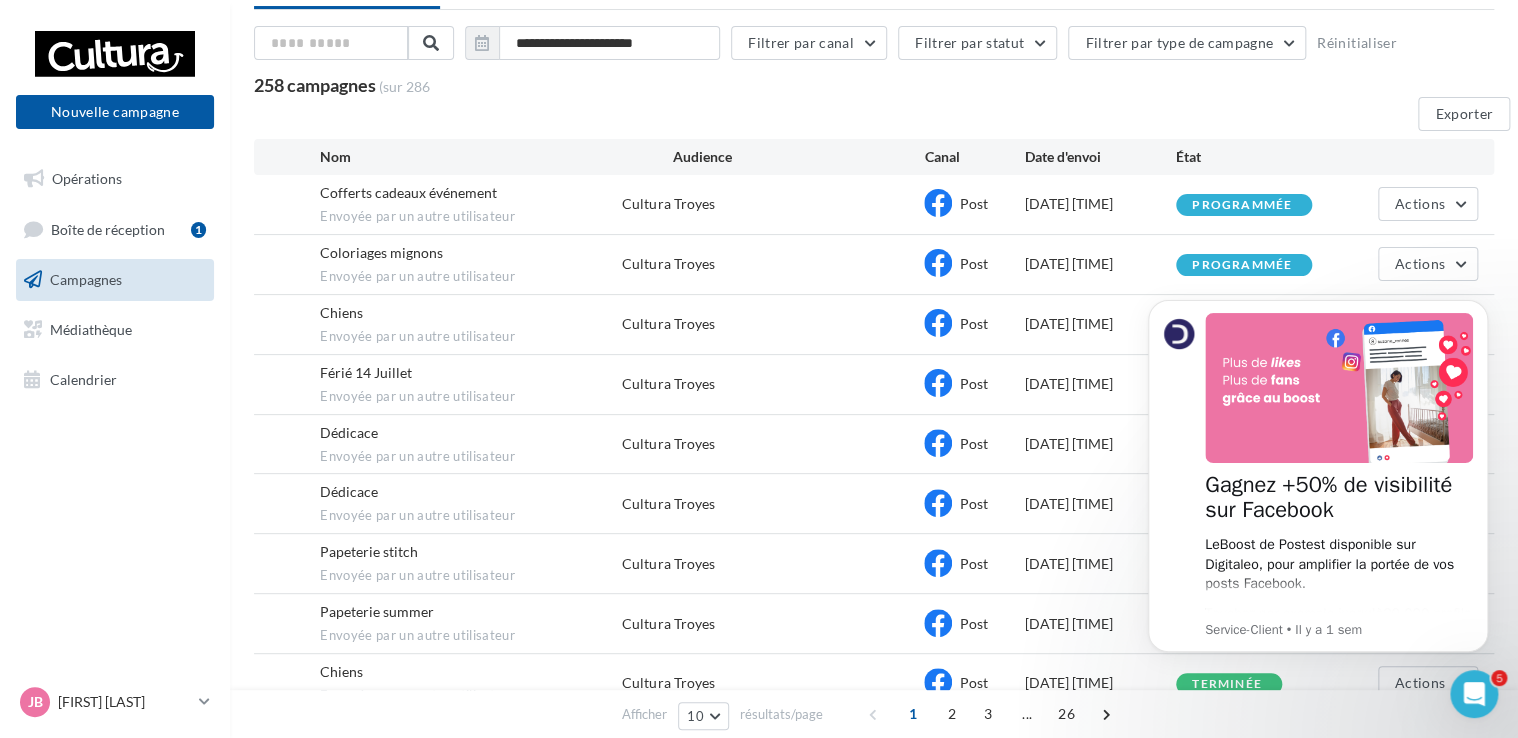 click at bounding box center (1482, 305) 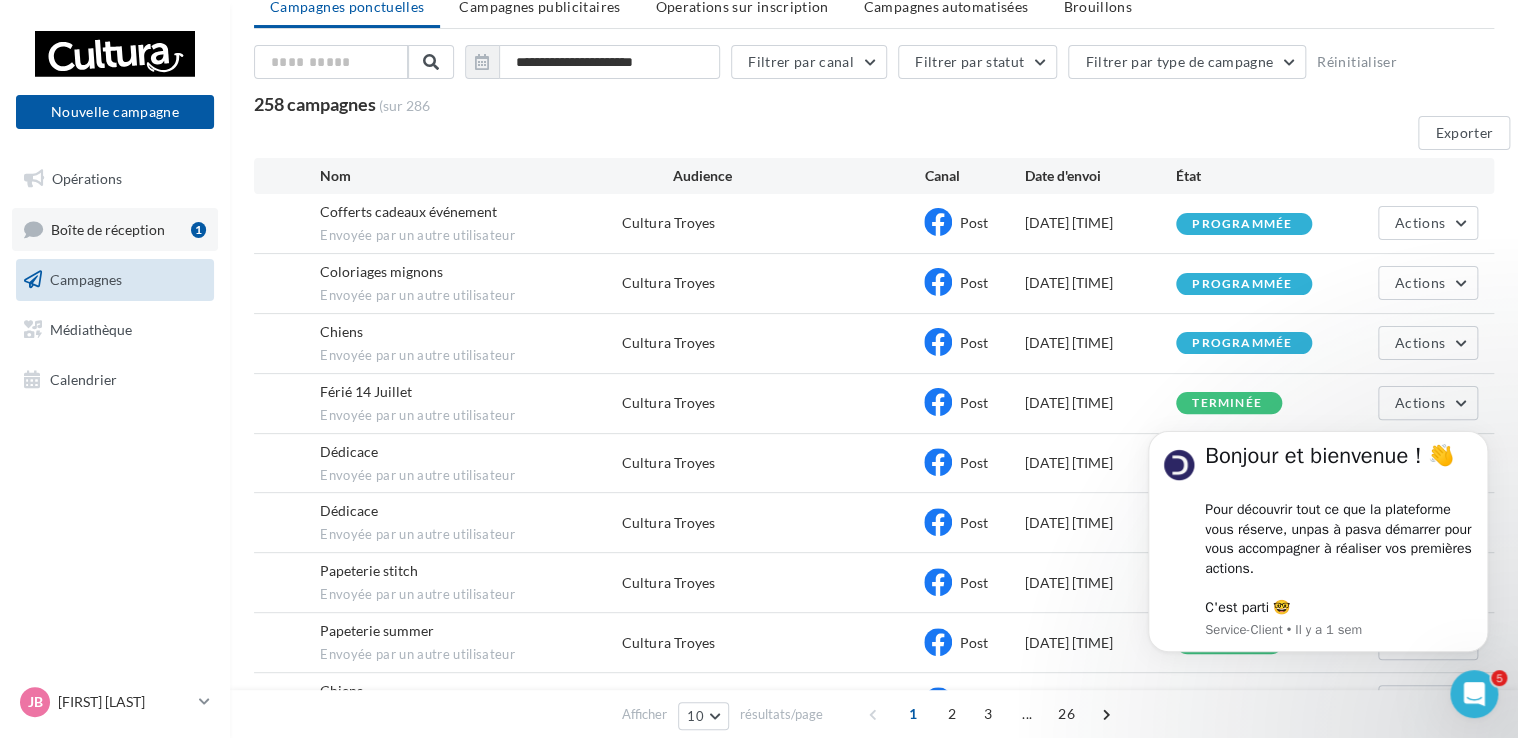 scroll, scrollTop: 70, scrollLeft: 0, axis: vertical 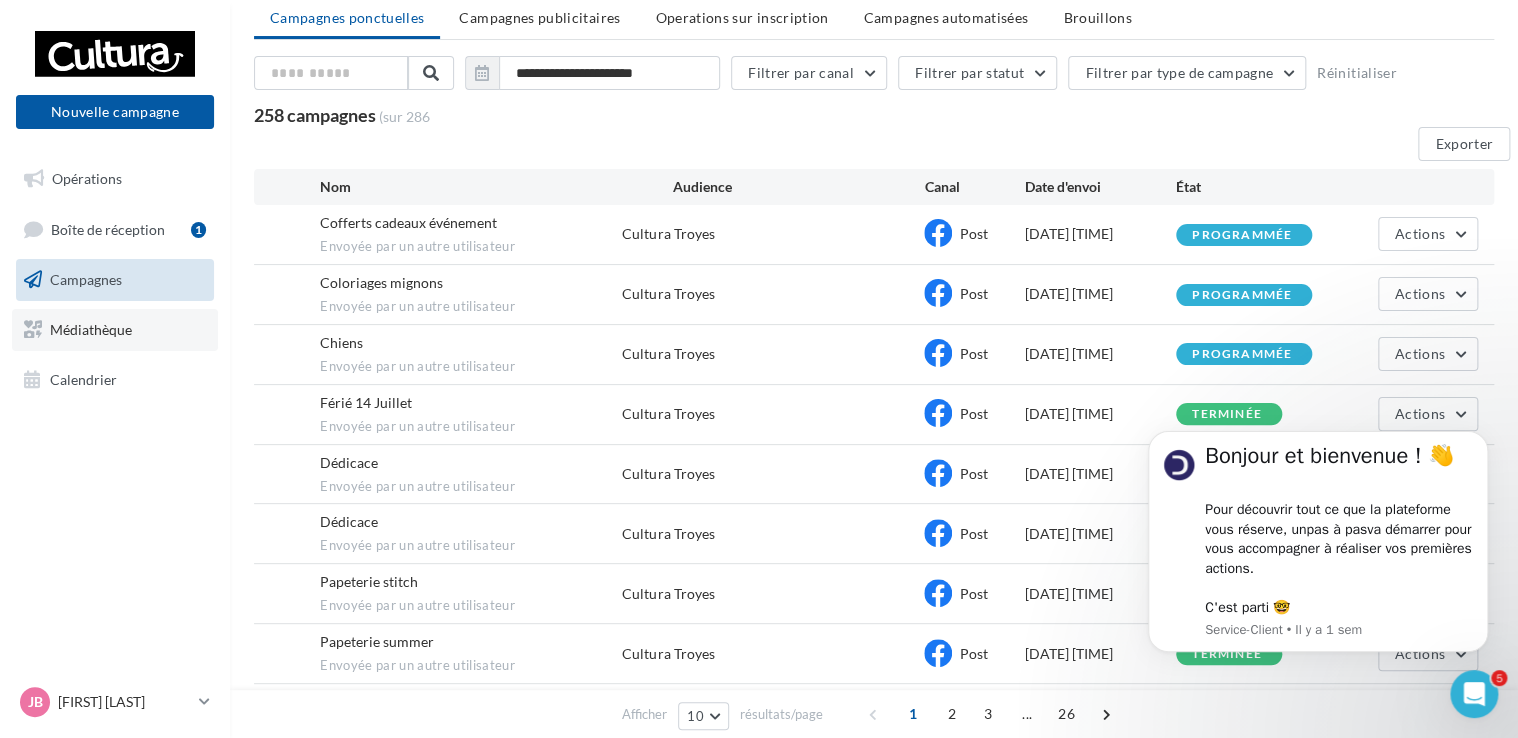 click on "Médiathèque" at bounding box center (115, 330) 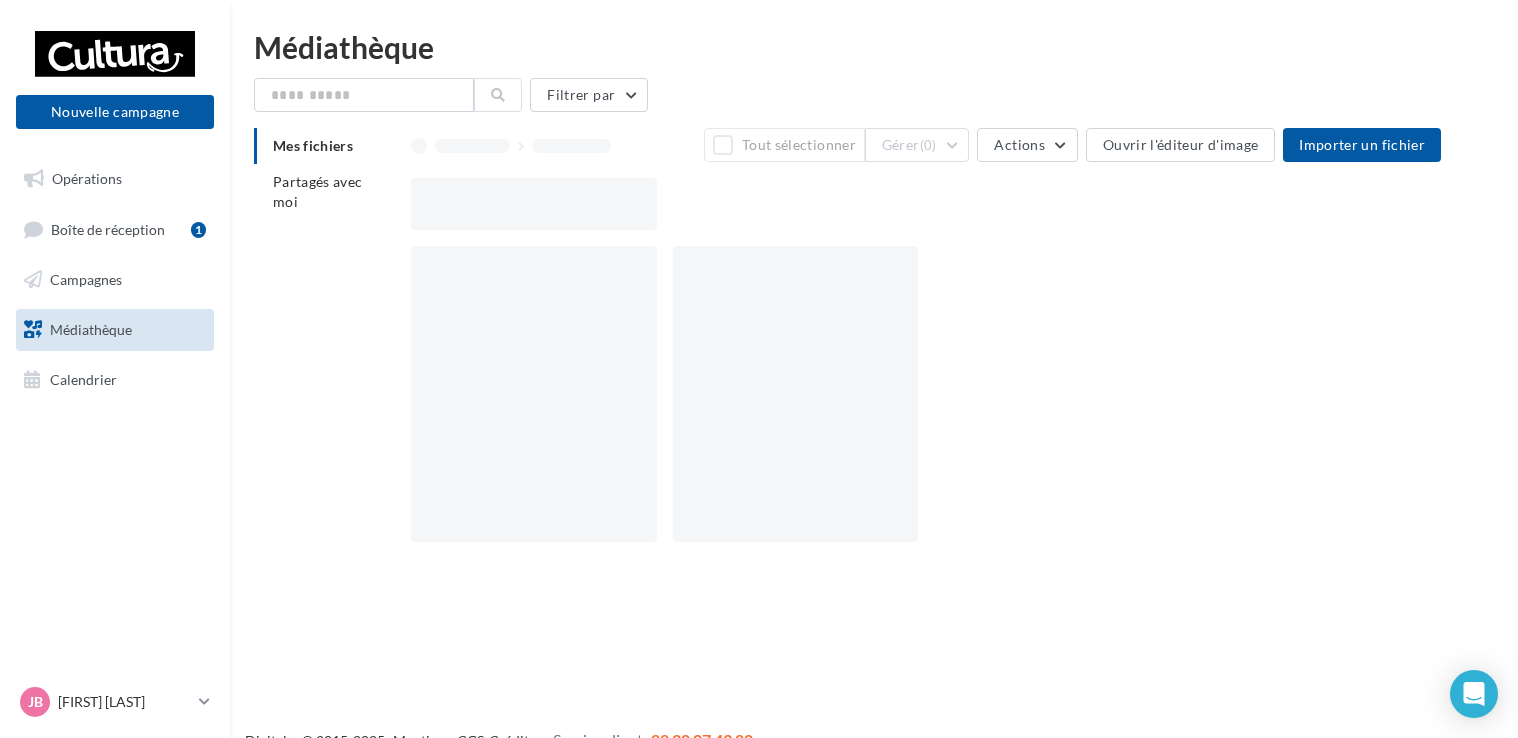 scroll, scrollTop: 0, scrollLeft: 0, axis: both 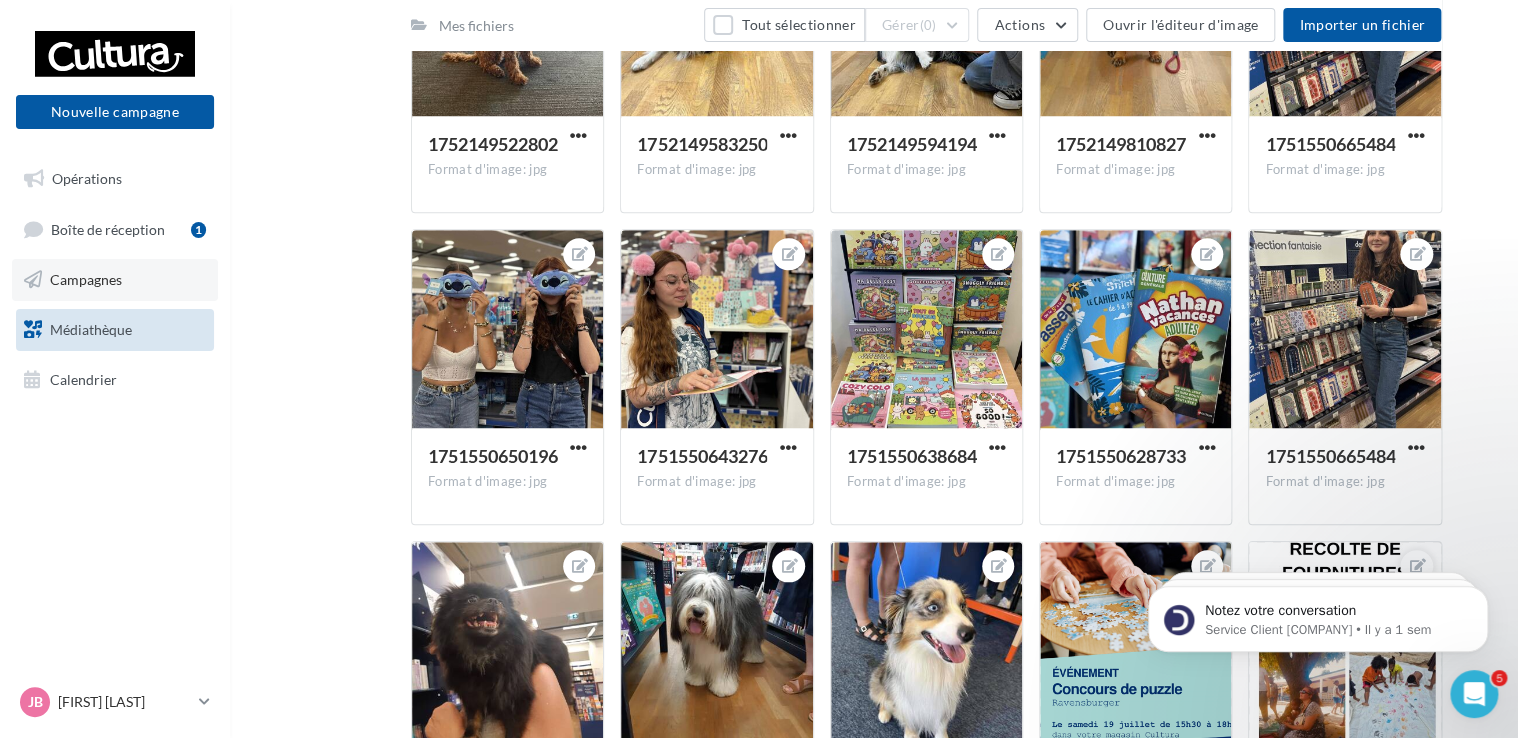 click on "Campagnes" at bounding box center [115, 280] 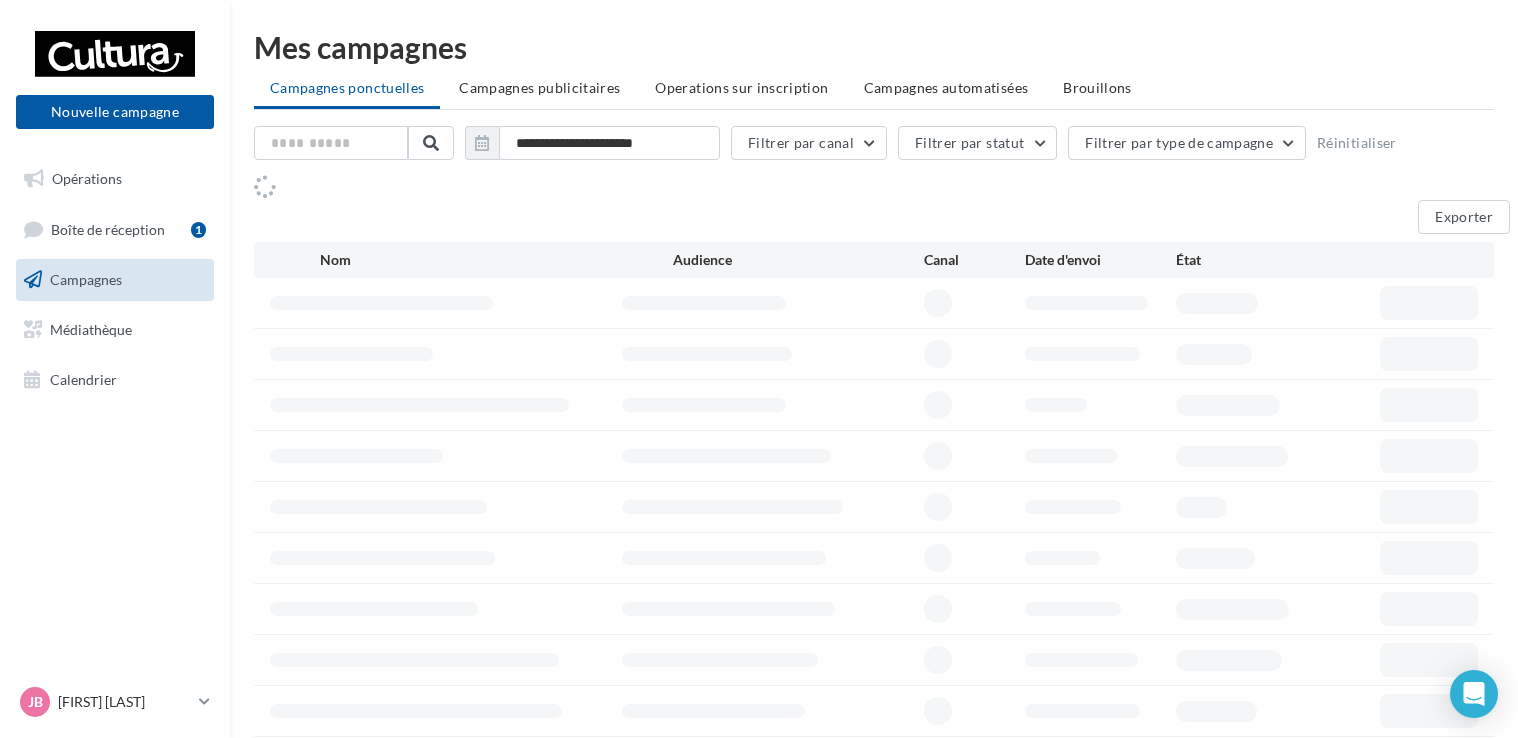 scroll, scrollTop: 0, scrollLeft: 0, axis: both 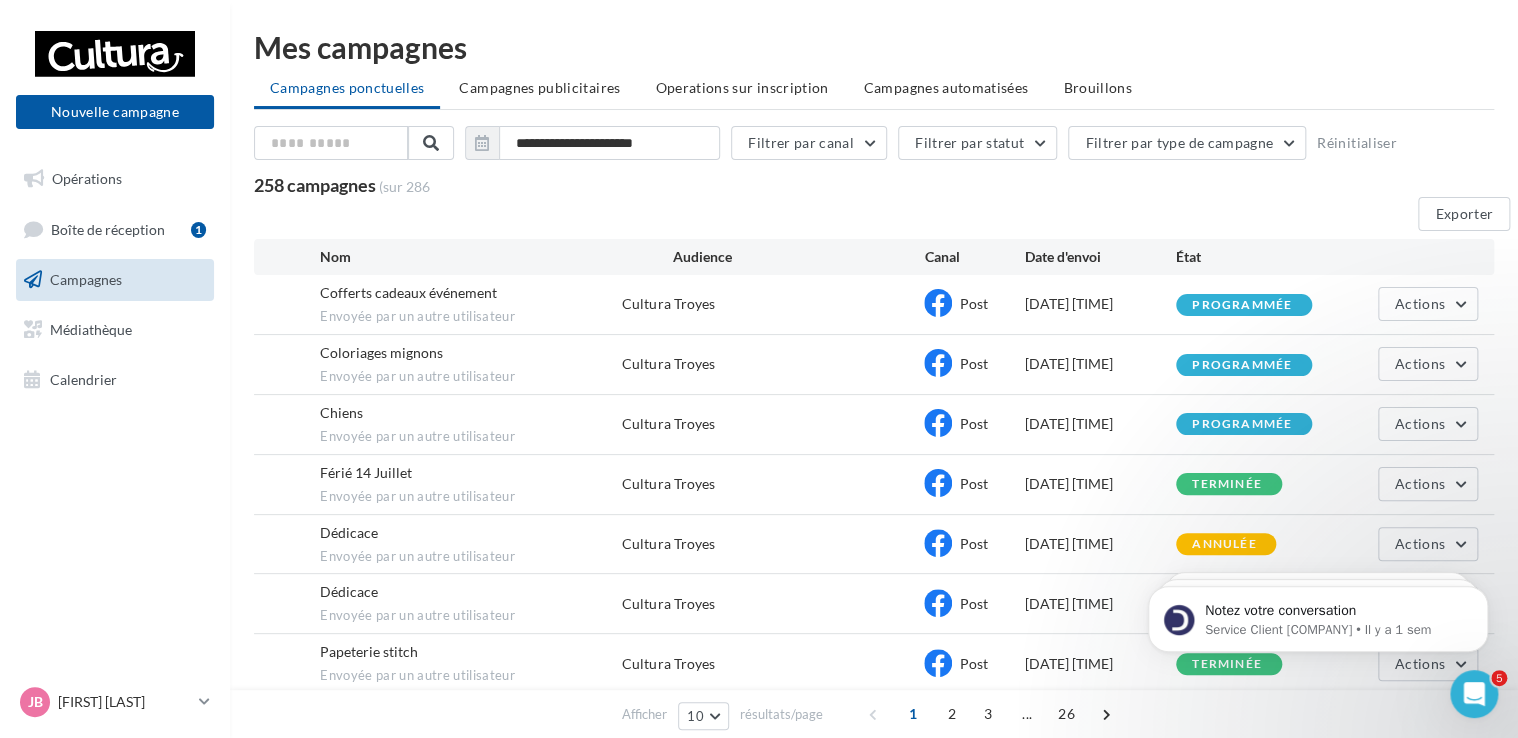 click on "Campagnes publicitaires" at bounding box center [539, 87] 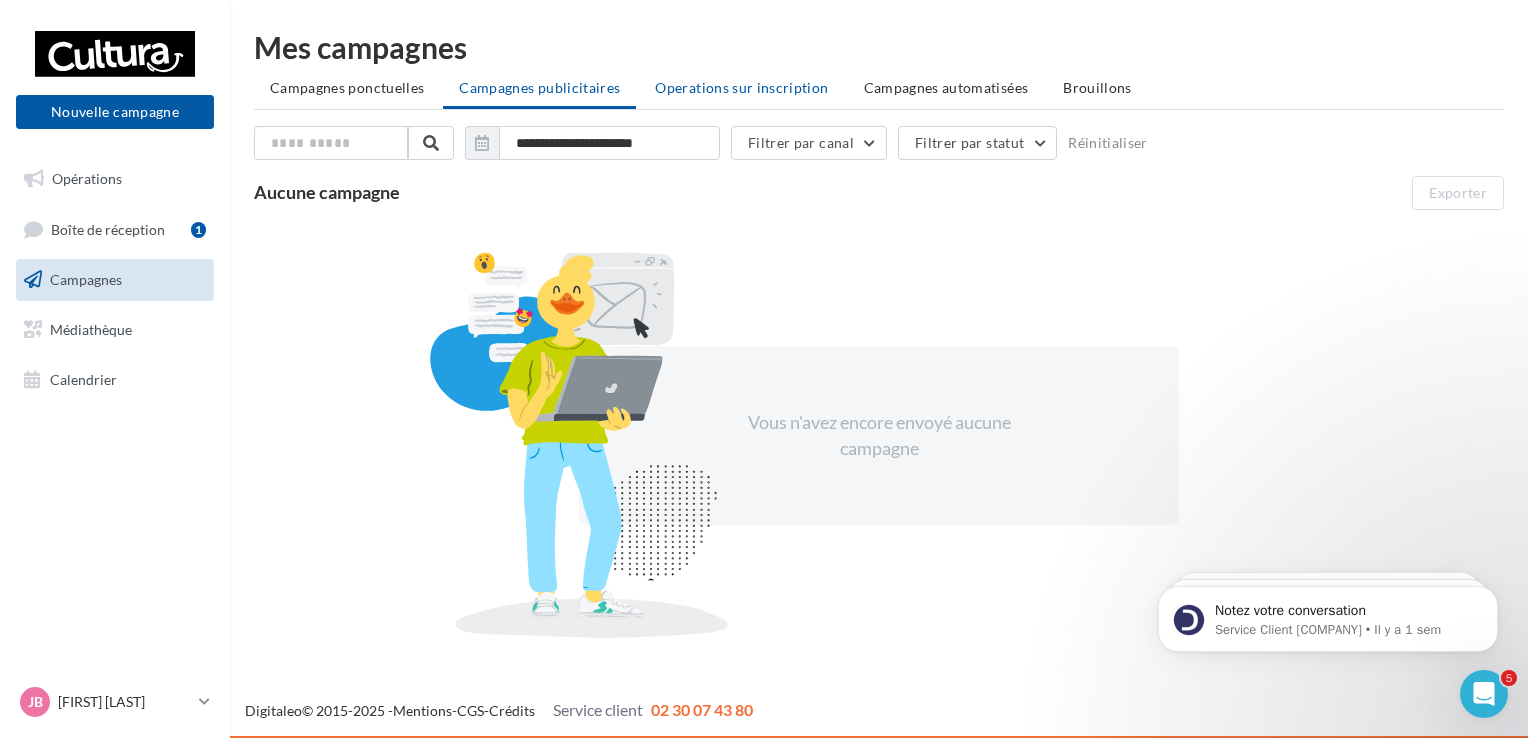 click on "Operations sur inscription" at bounding box center [741, 88] 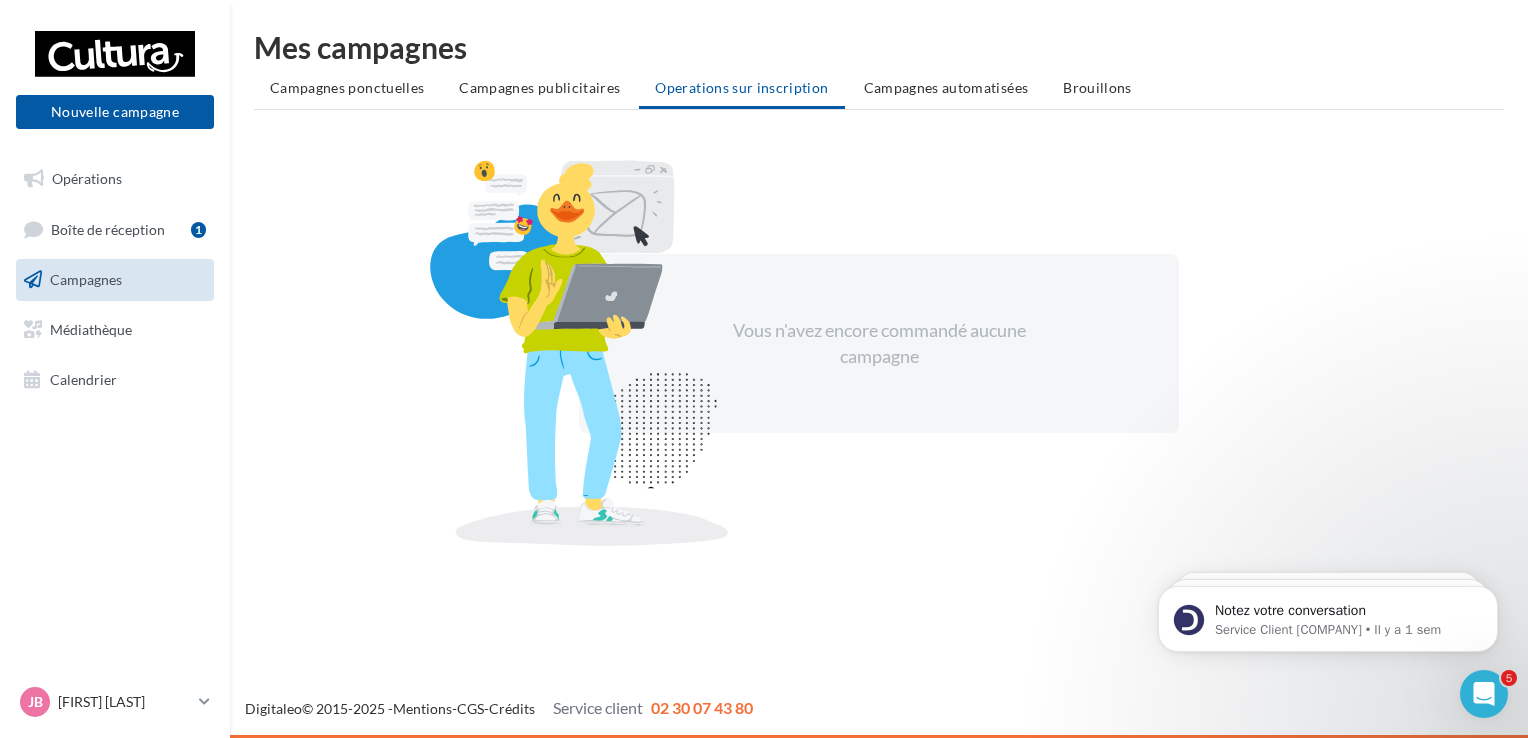 click on "Campagnes automatisées" at bounding box center [946, 87] 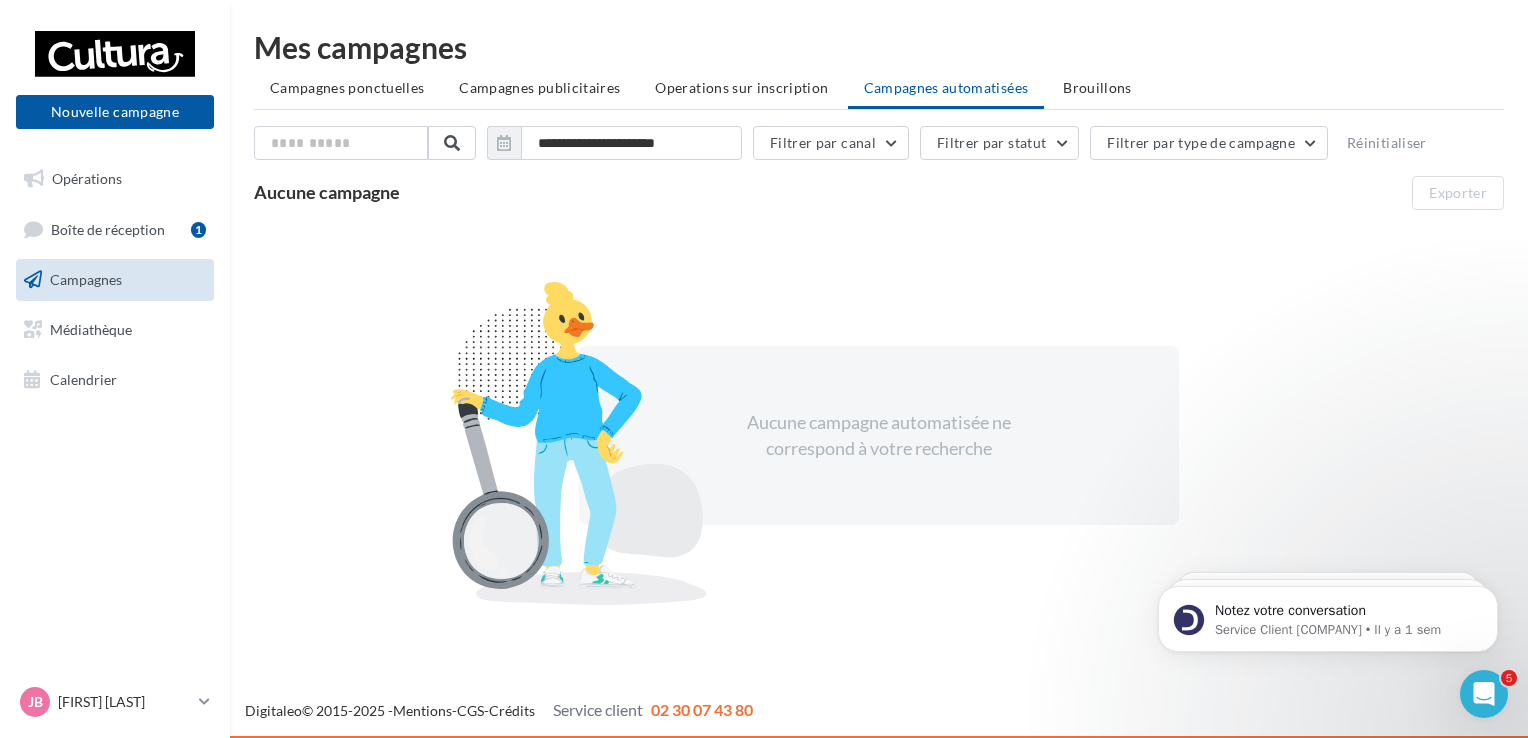 click on "Brouillons" at bounding box center [1097, 87] 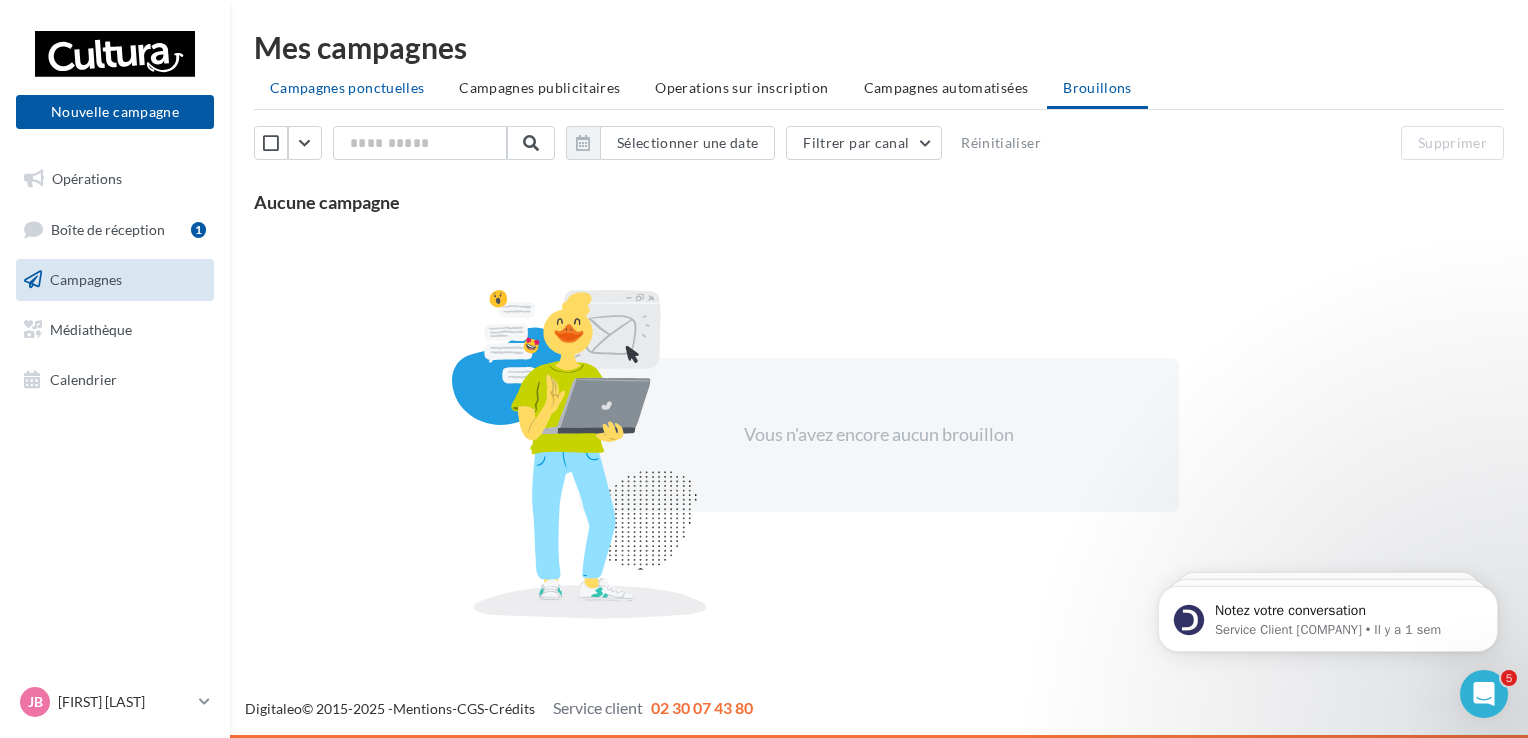 click on "Campagnes ponctuelles" at bounding box center [347, 87] 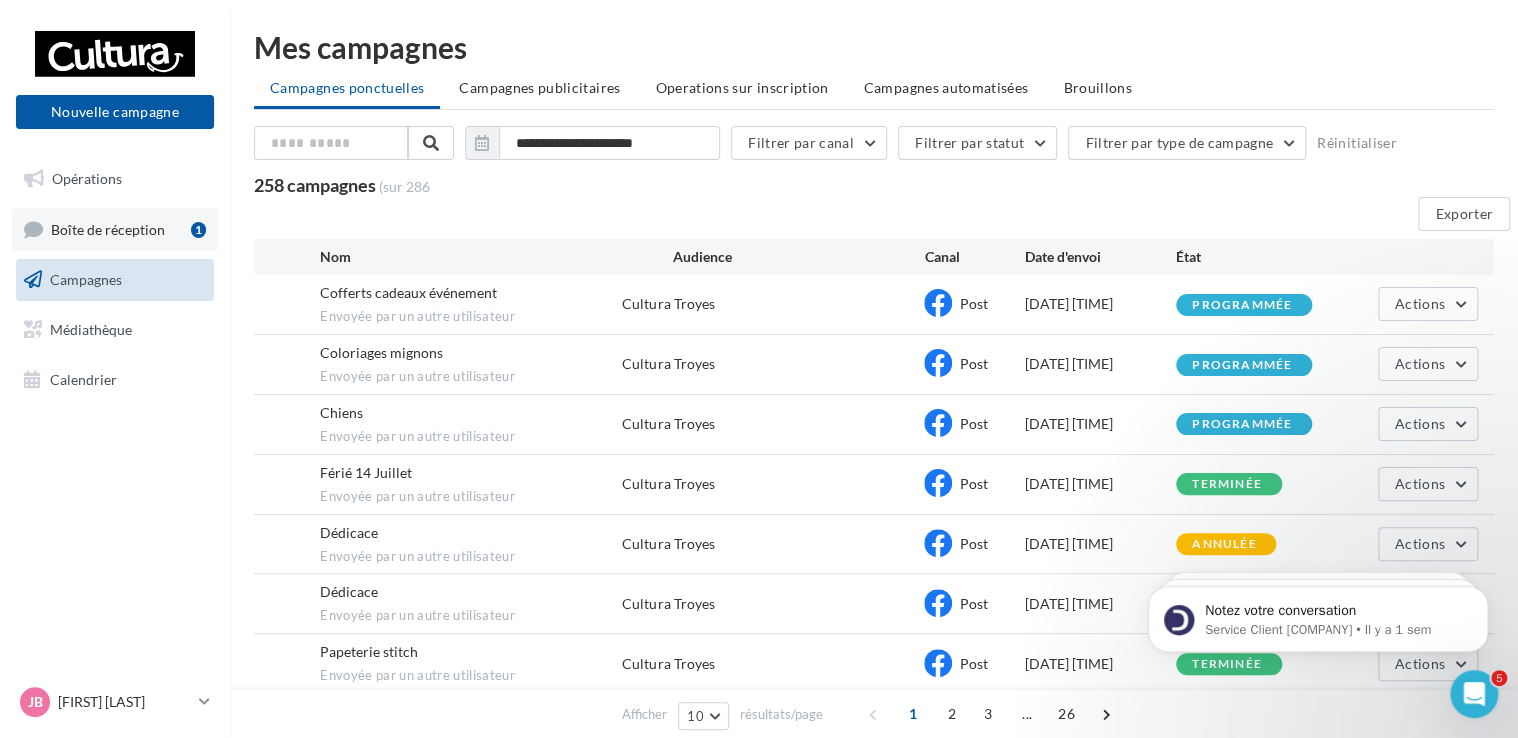 click on "Boîte de réception
1" at bounding box center (115, 229) 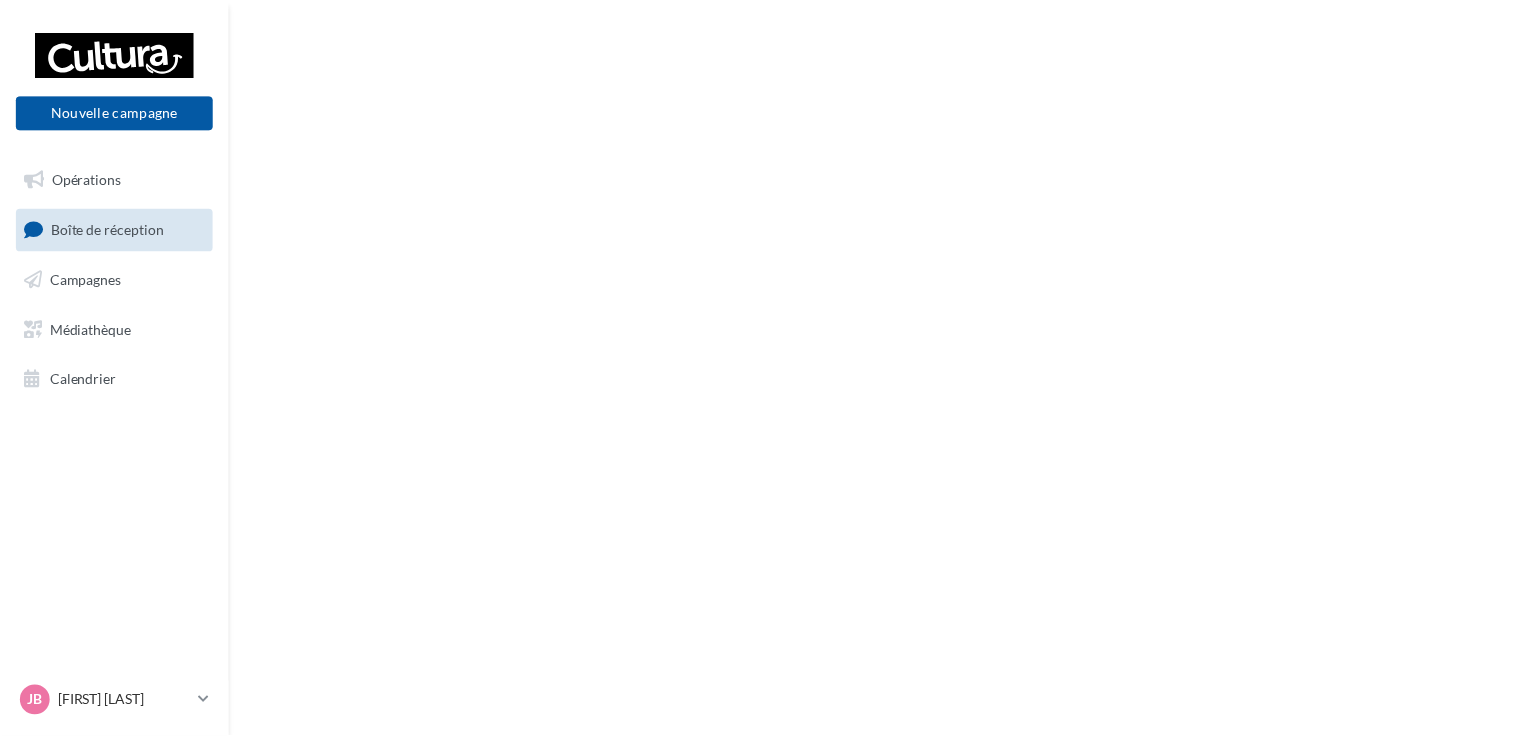 scroll, scrollTop: 0, scrollLeft: 0, axis: both 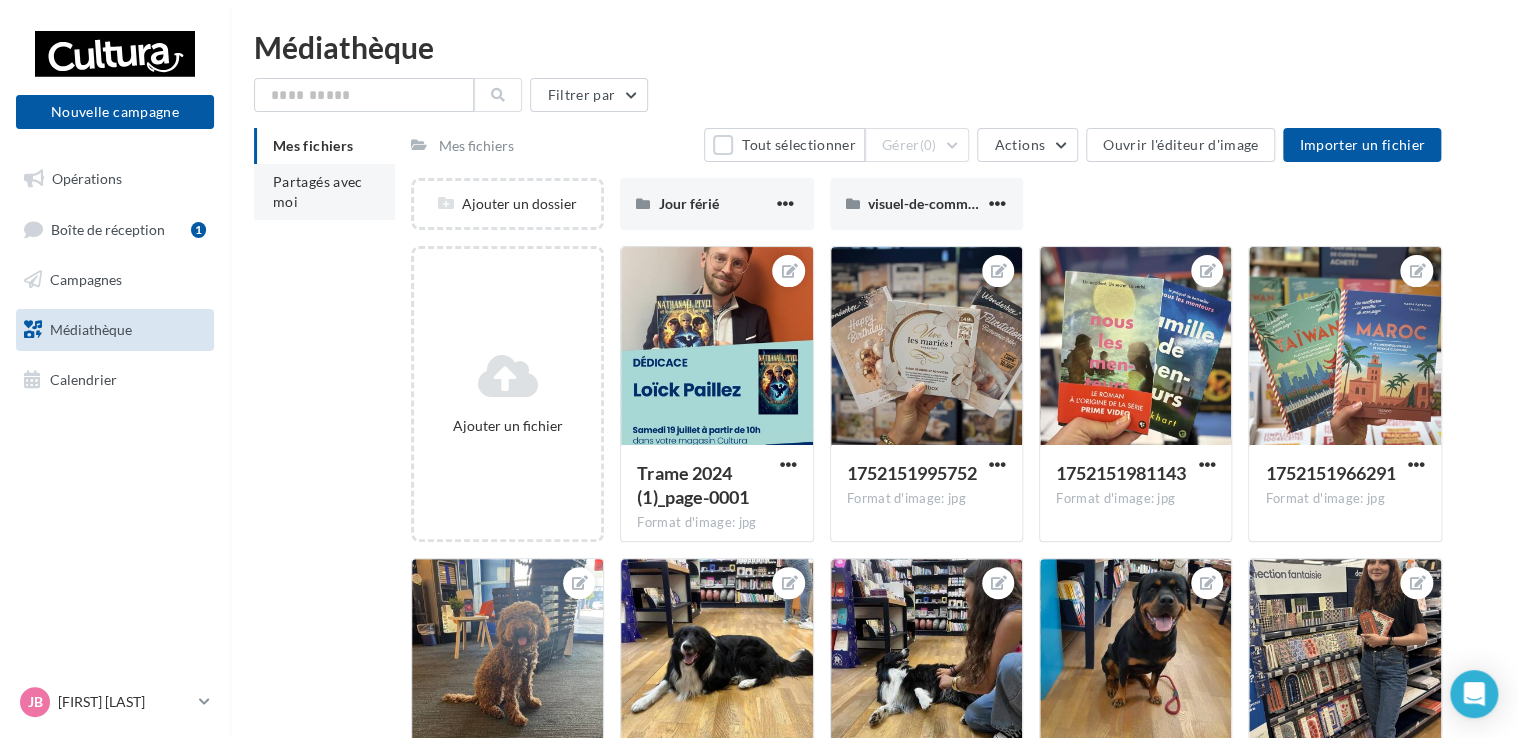 click on "Partagés avec moi" at bounding box center (324, 192) 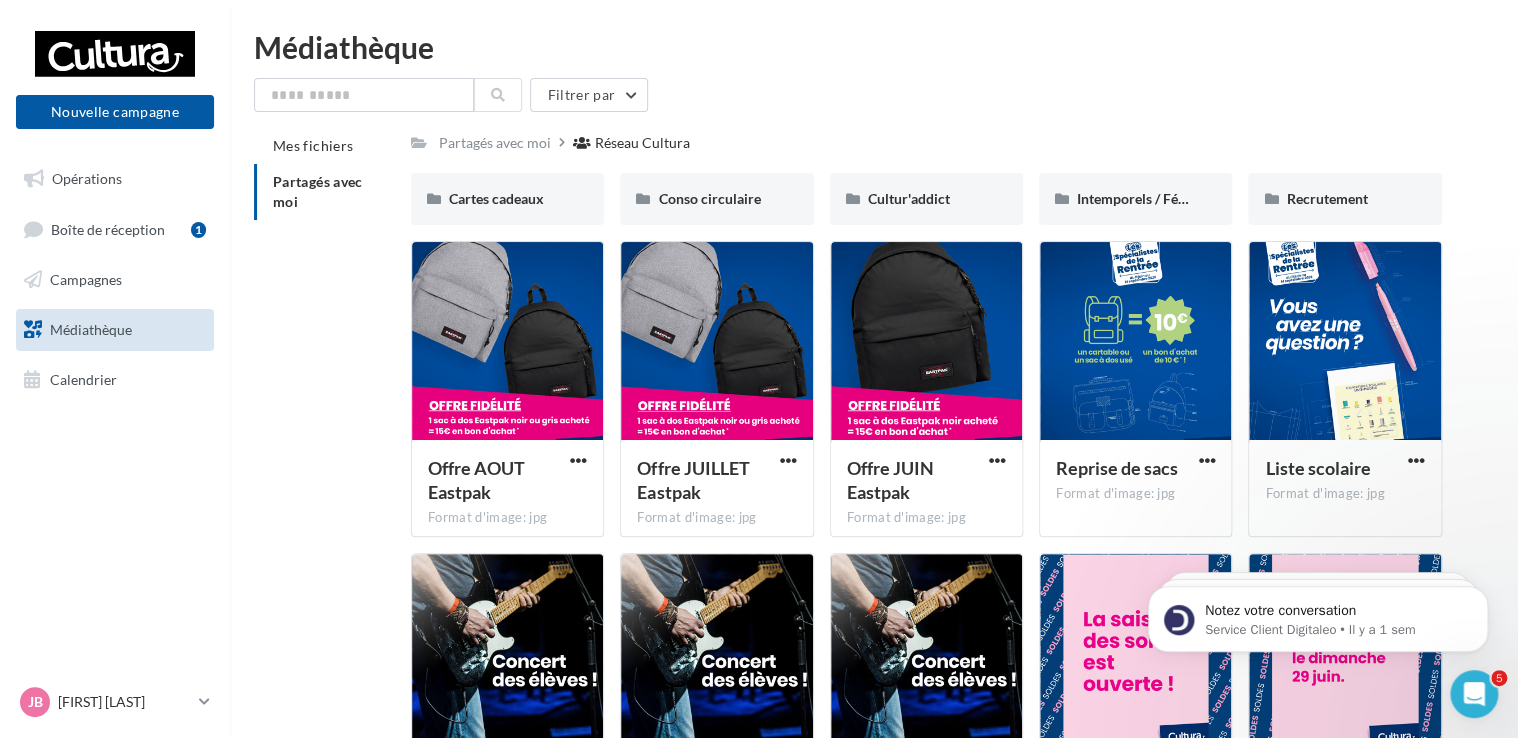 scroll, scrollTop: 0, scrollLeft: 0, axis: both 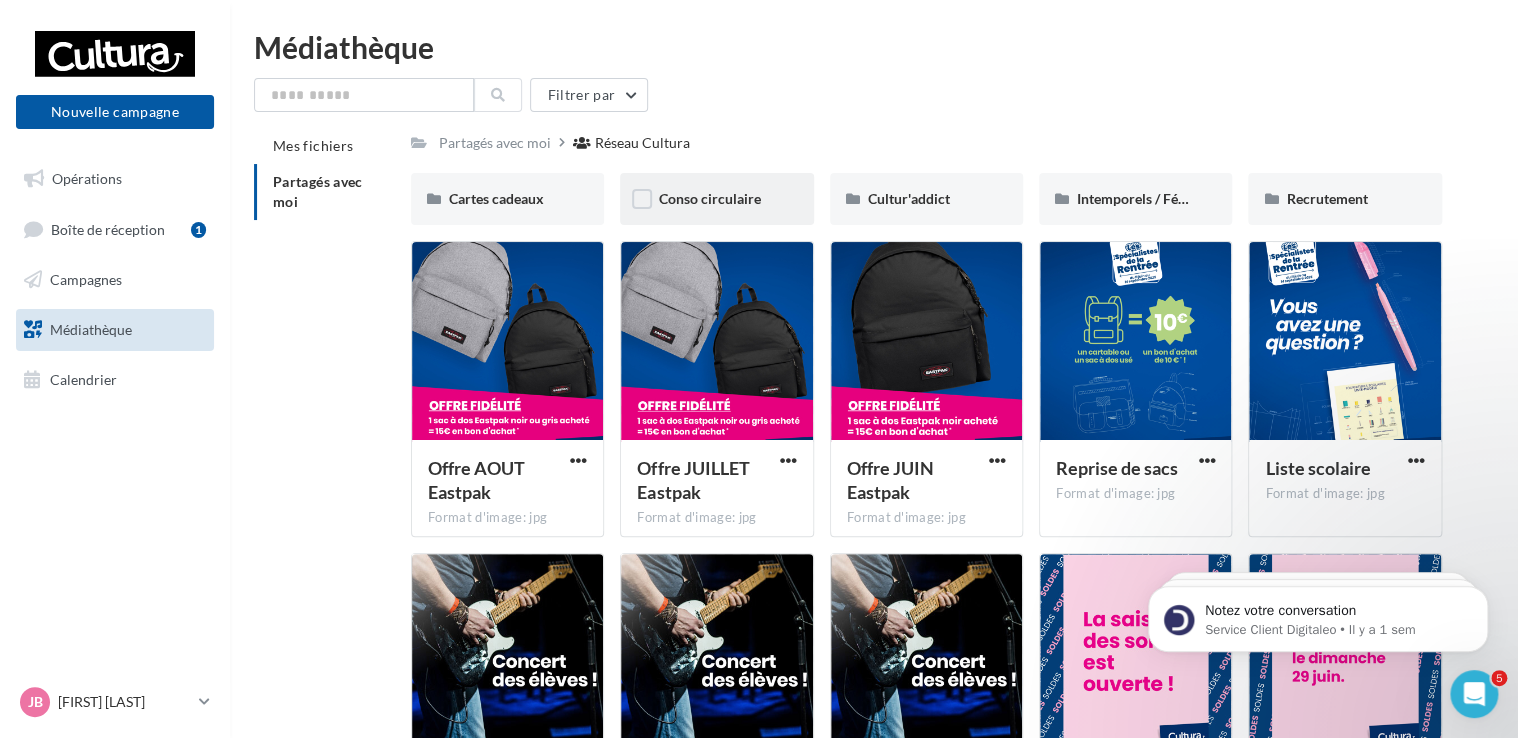 click on "Conso circulaire" at bounding box center [716, 199] 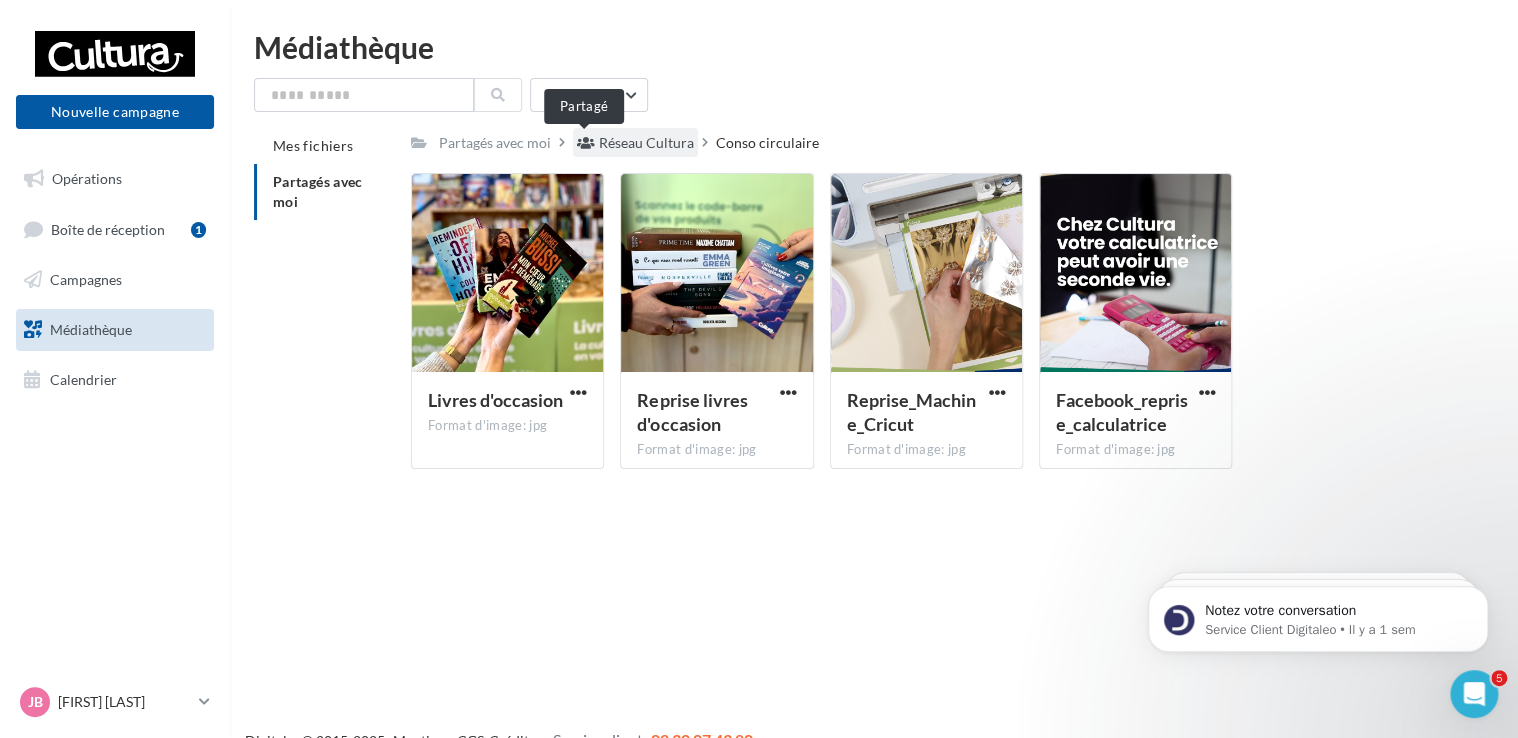 click at bounding box center [586, 143] 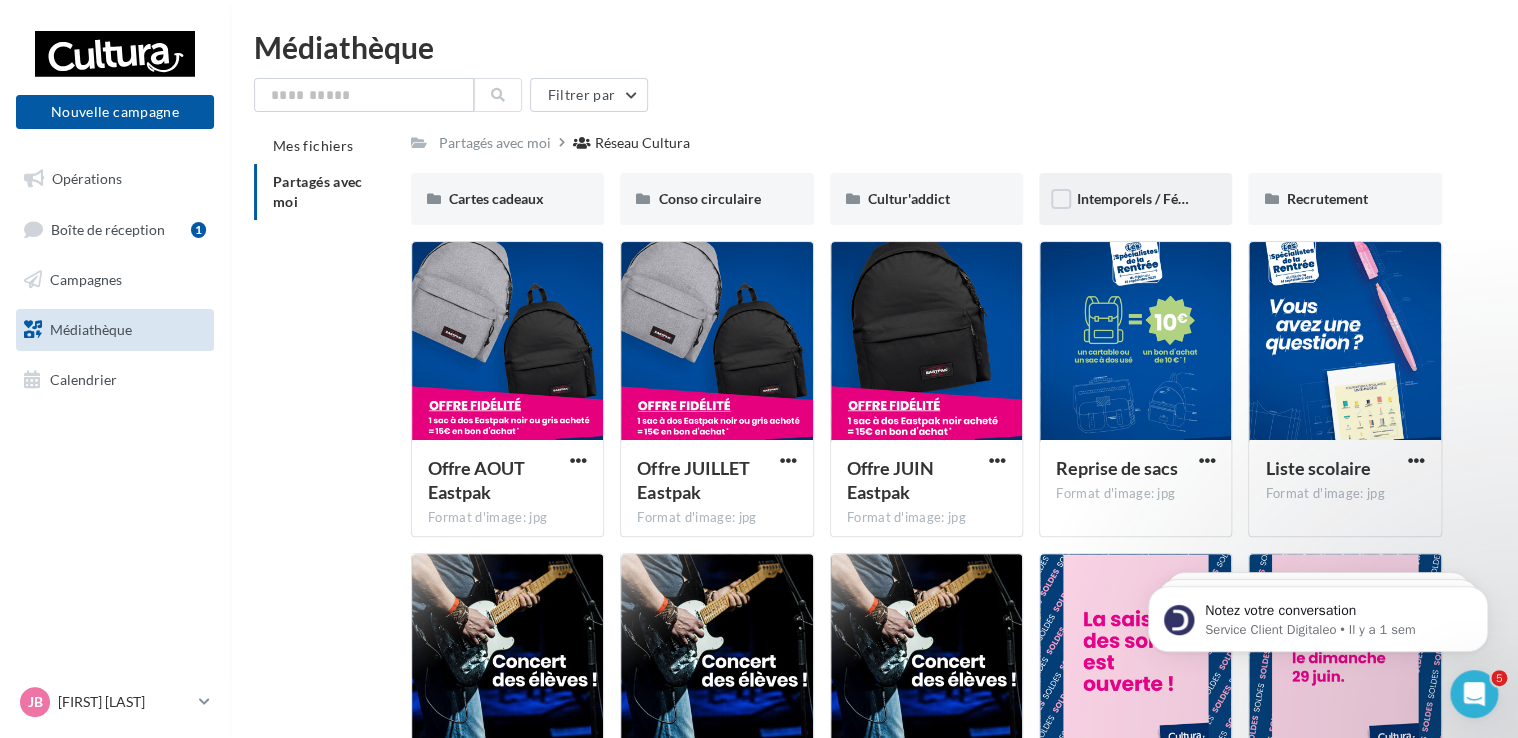 click on "Intemporels / Fériés" at bounding box center [1135, 199] 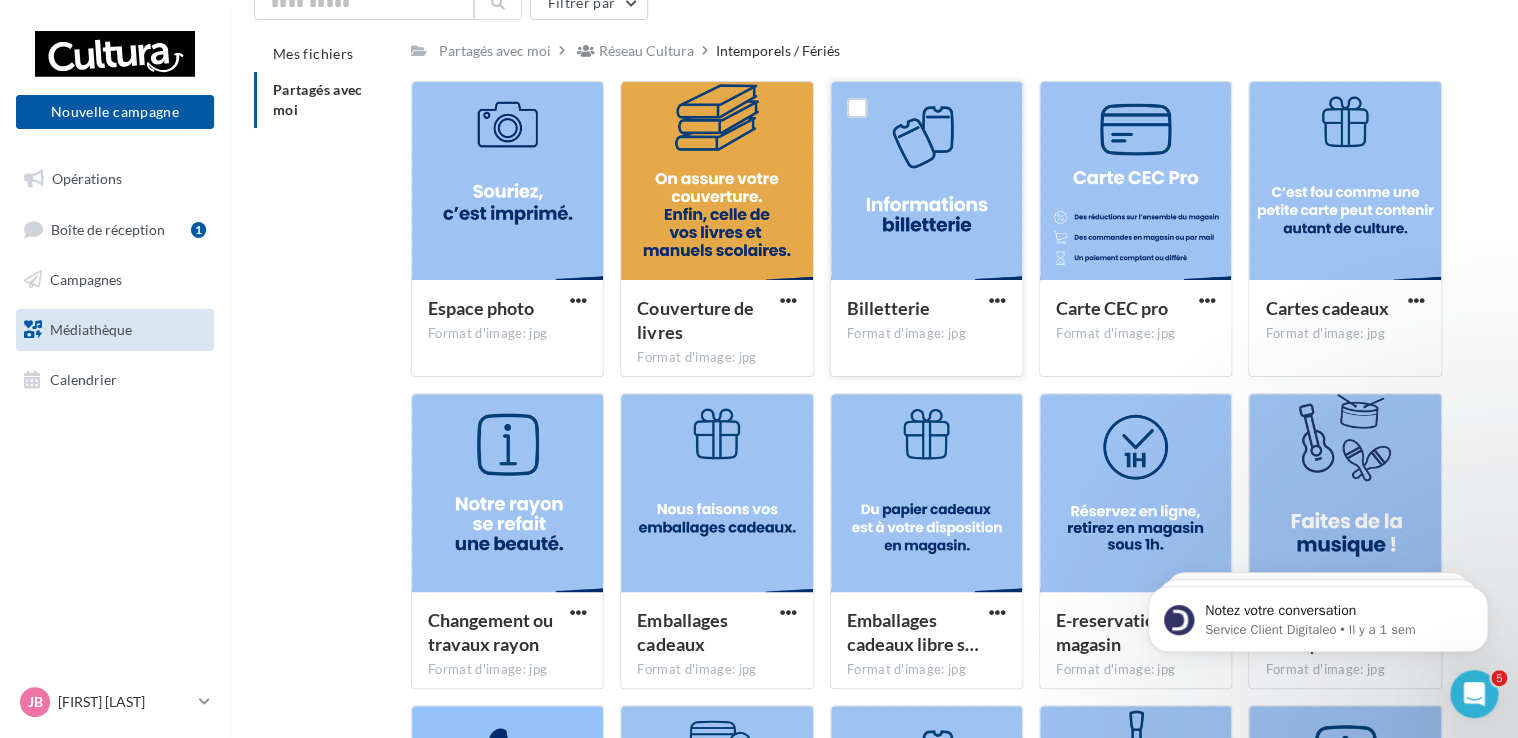 scroll, scrollTop: 0, scrollLeft: 0, axis: both 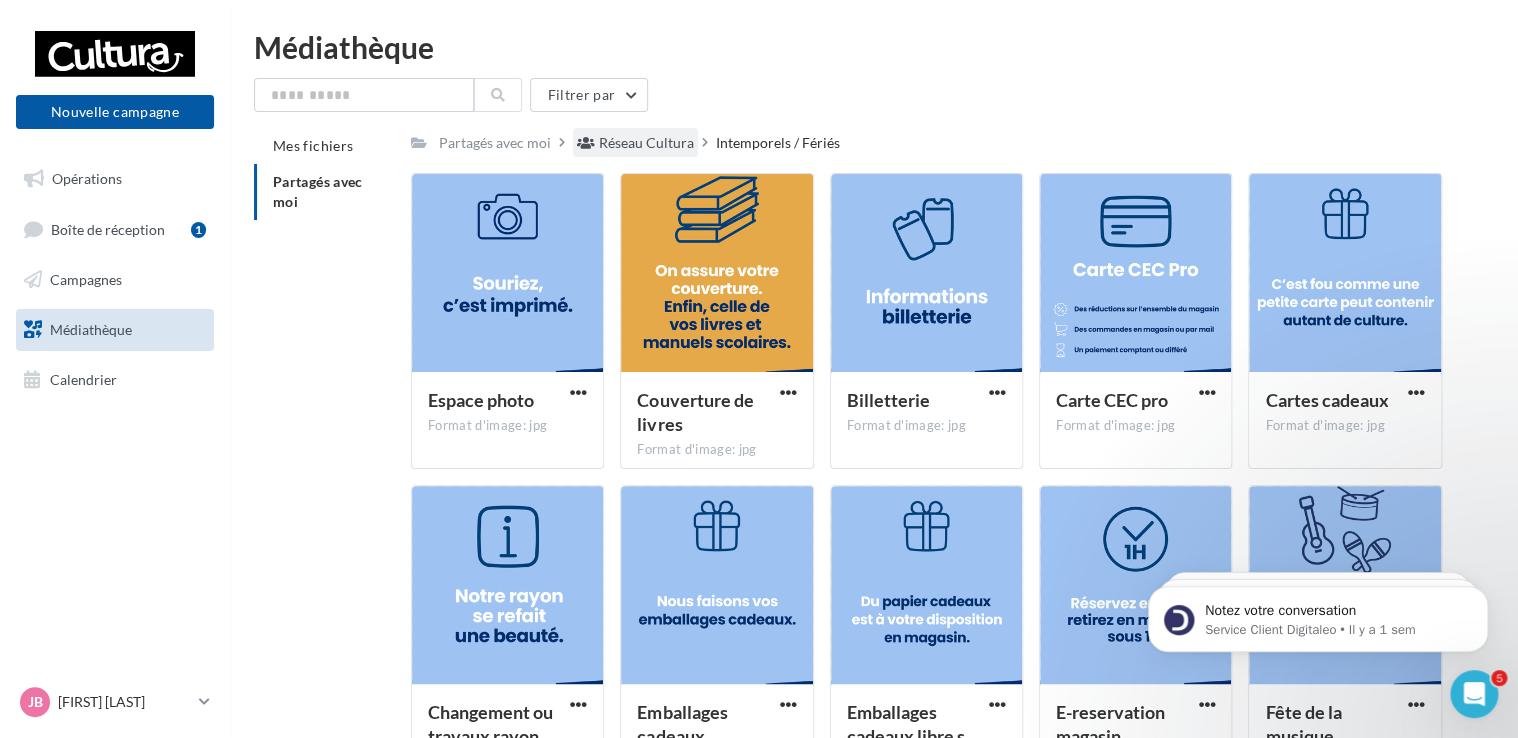 click on "Réseau Cultura" at bounding box center [646, 143] 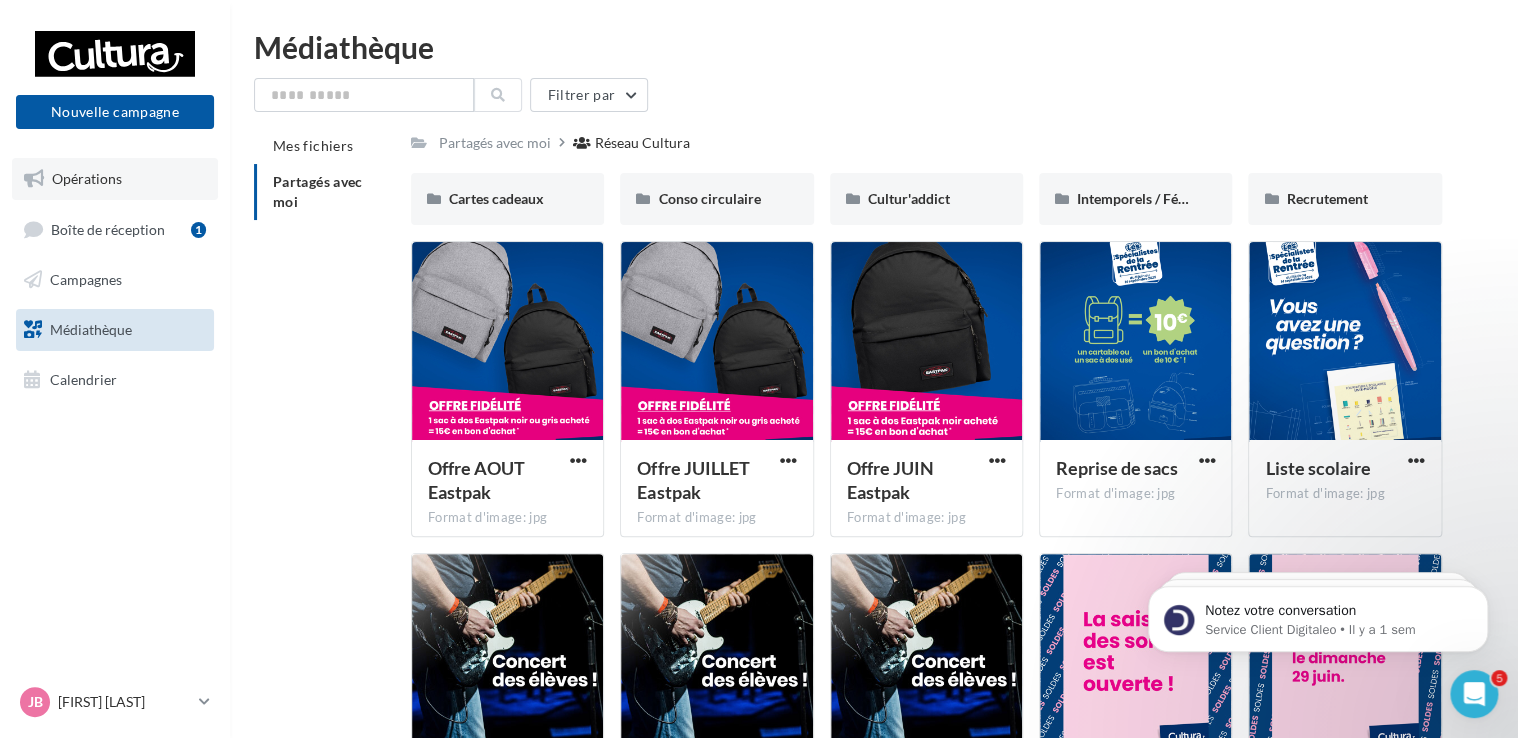 click on "Opérations" at bounding box center [87, 178] 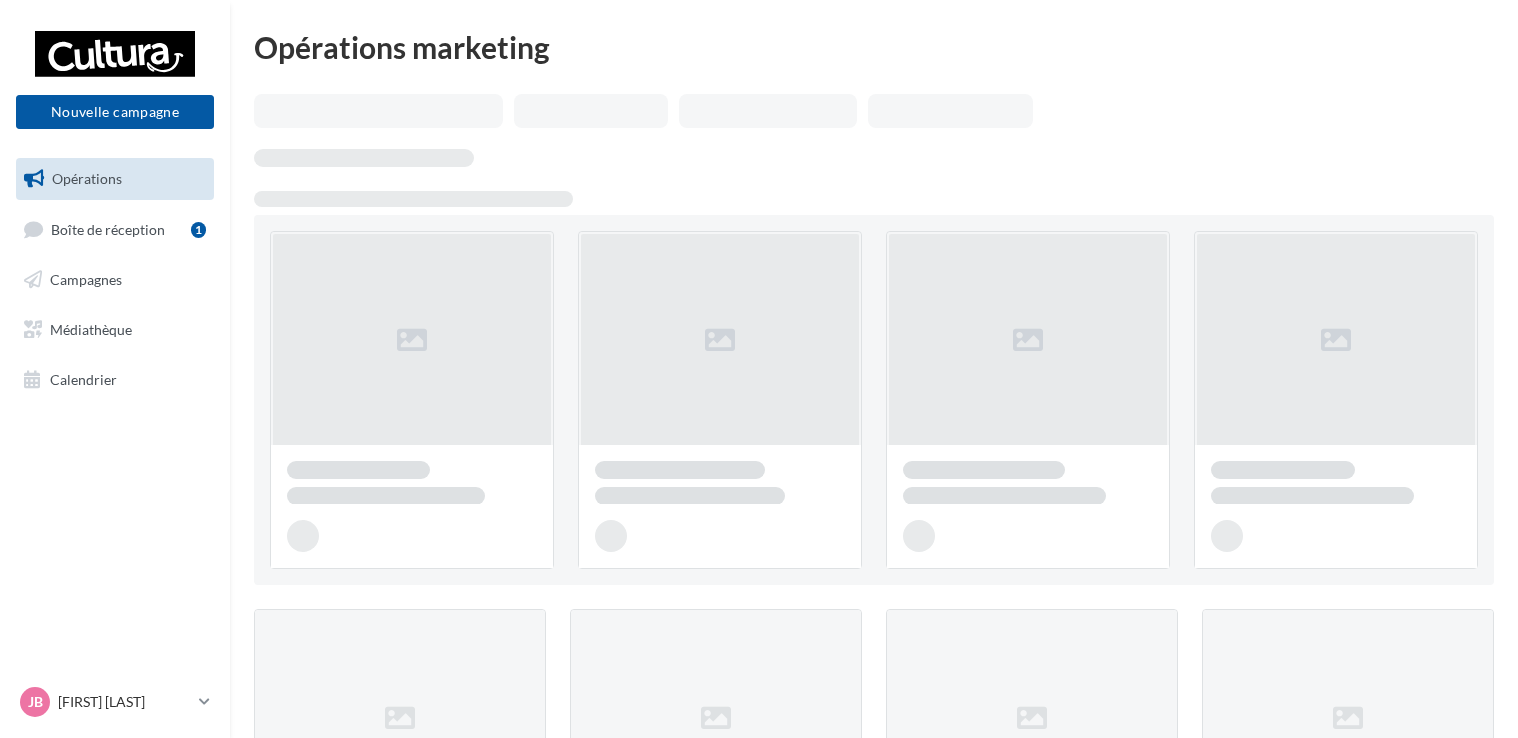 scroll, scrollTop: 0, scrollLeft: 0, axis: both 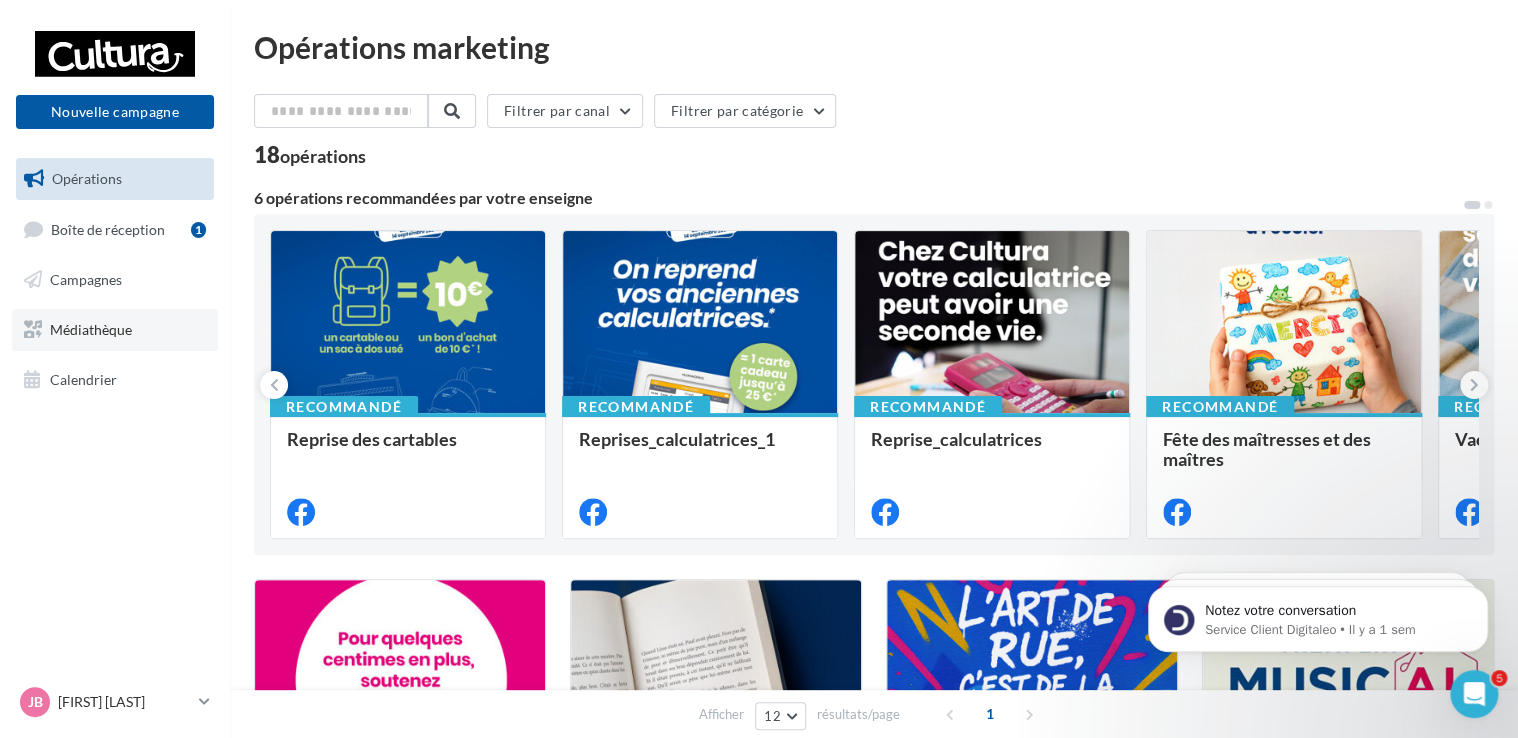 click on "Médiathèque" at bounding box center [115, 330] 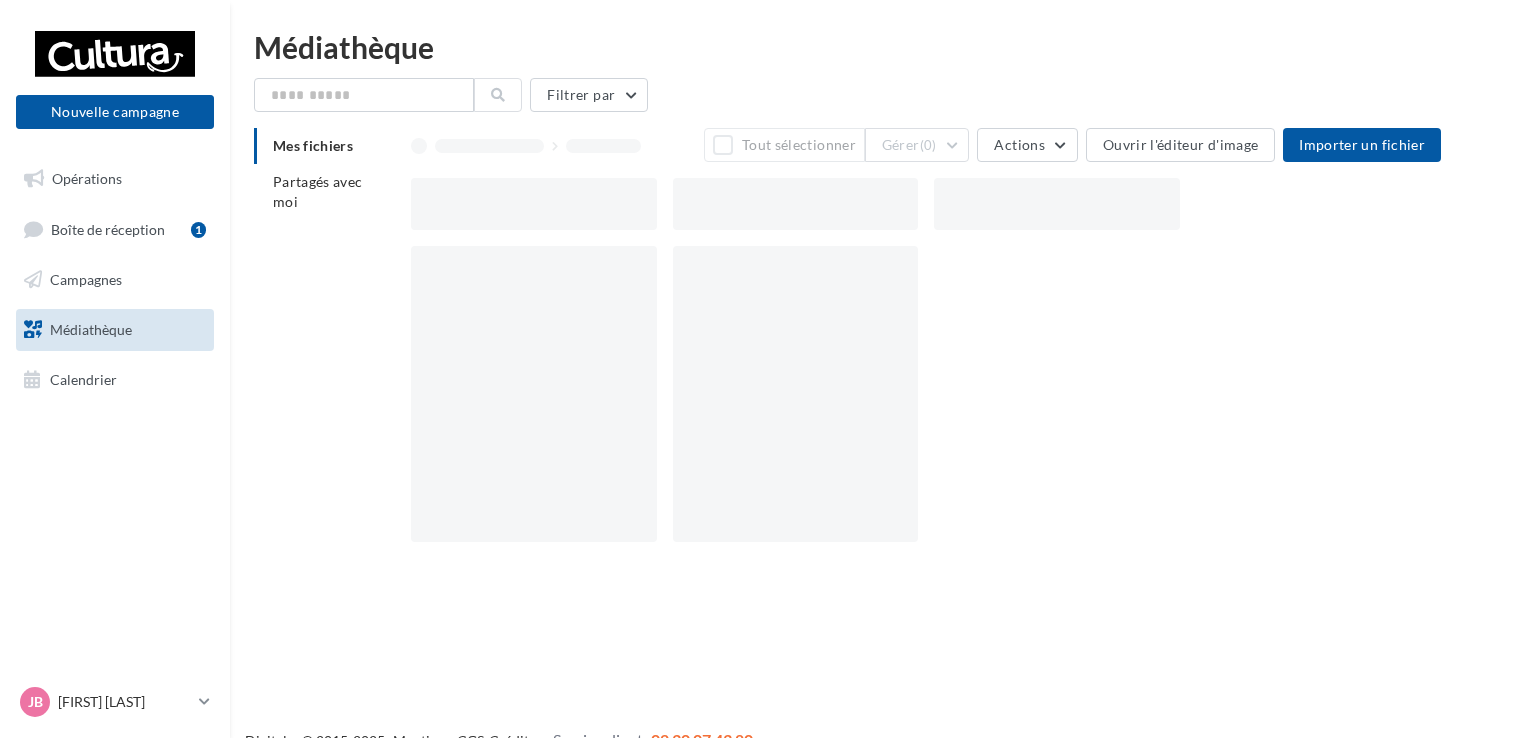 scroll, scrollTop: 0, scrollLeft: 0, axis: both 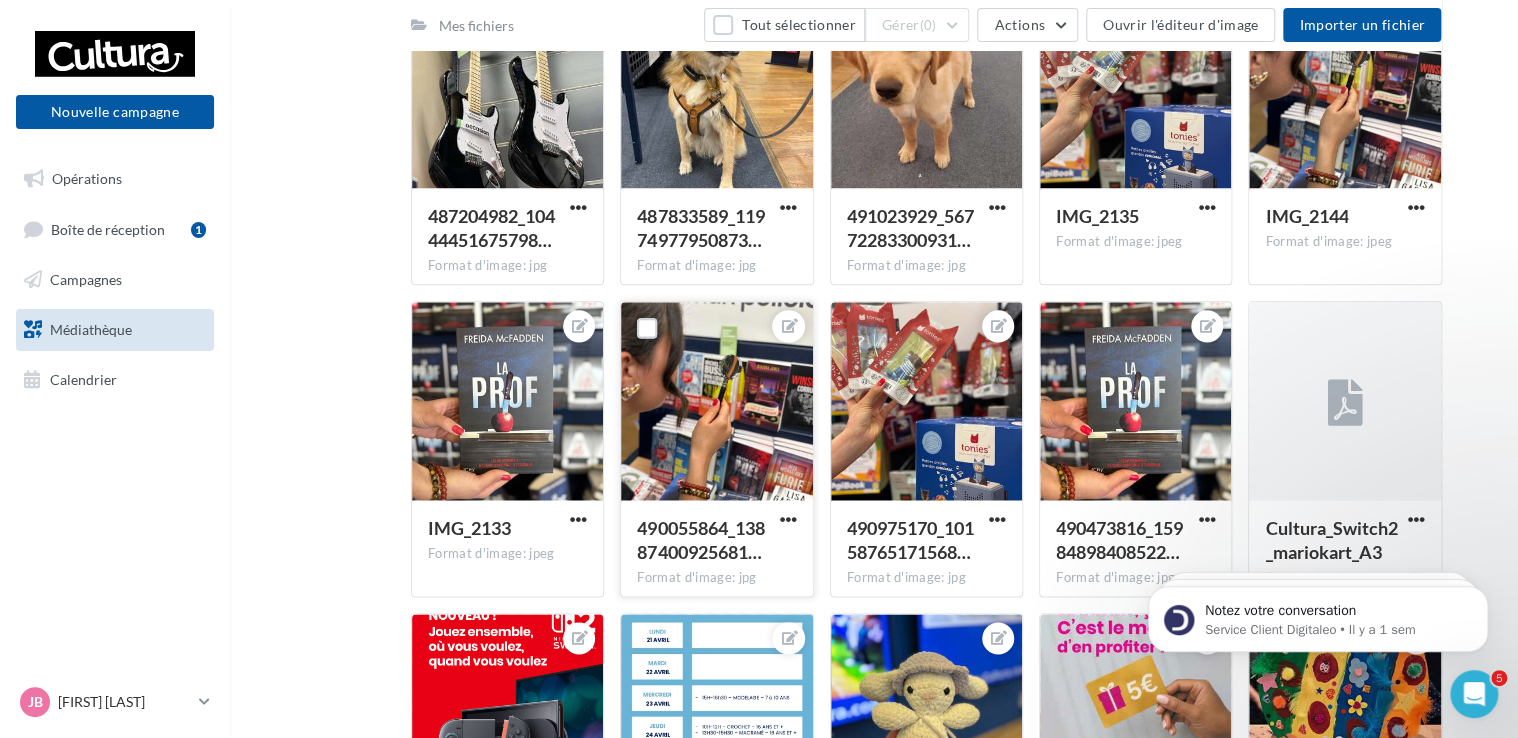 click at bounding box center [716, 402] 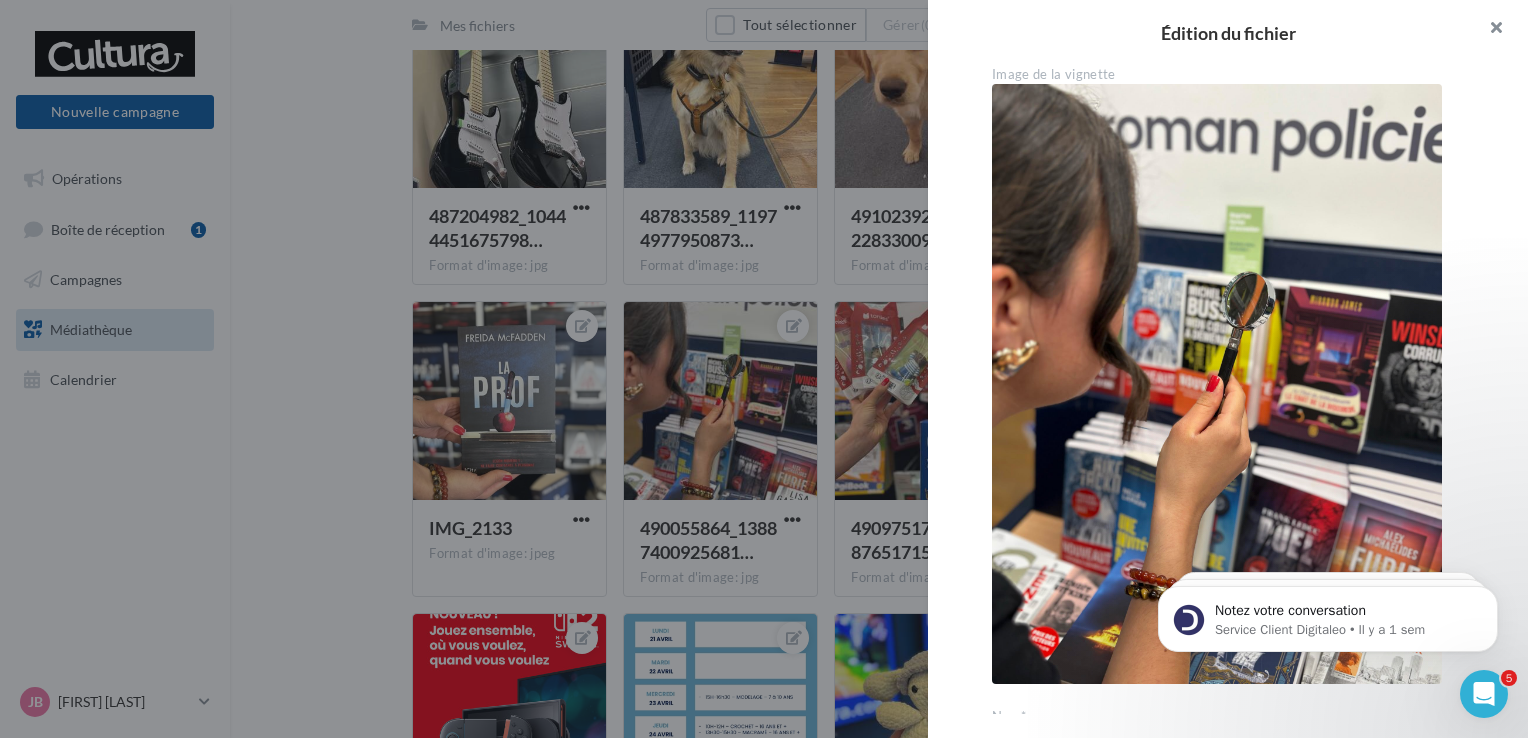click at bounding box center (1488, 30) 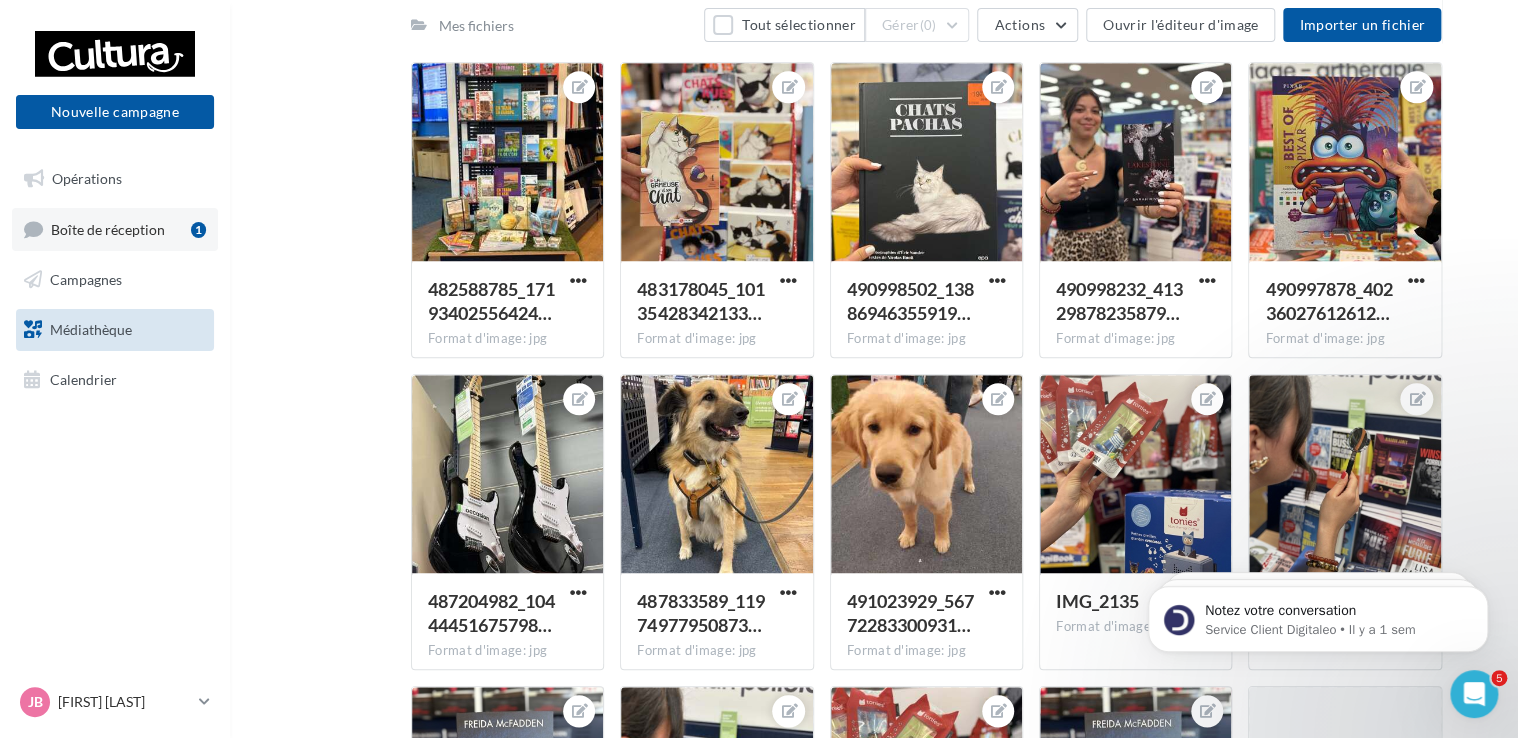 scroll, scrollTop: 7881, scrollLeft: 0, axis: vertical 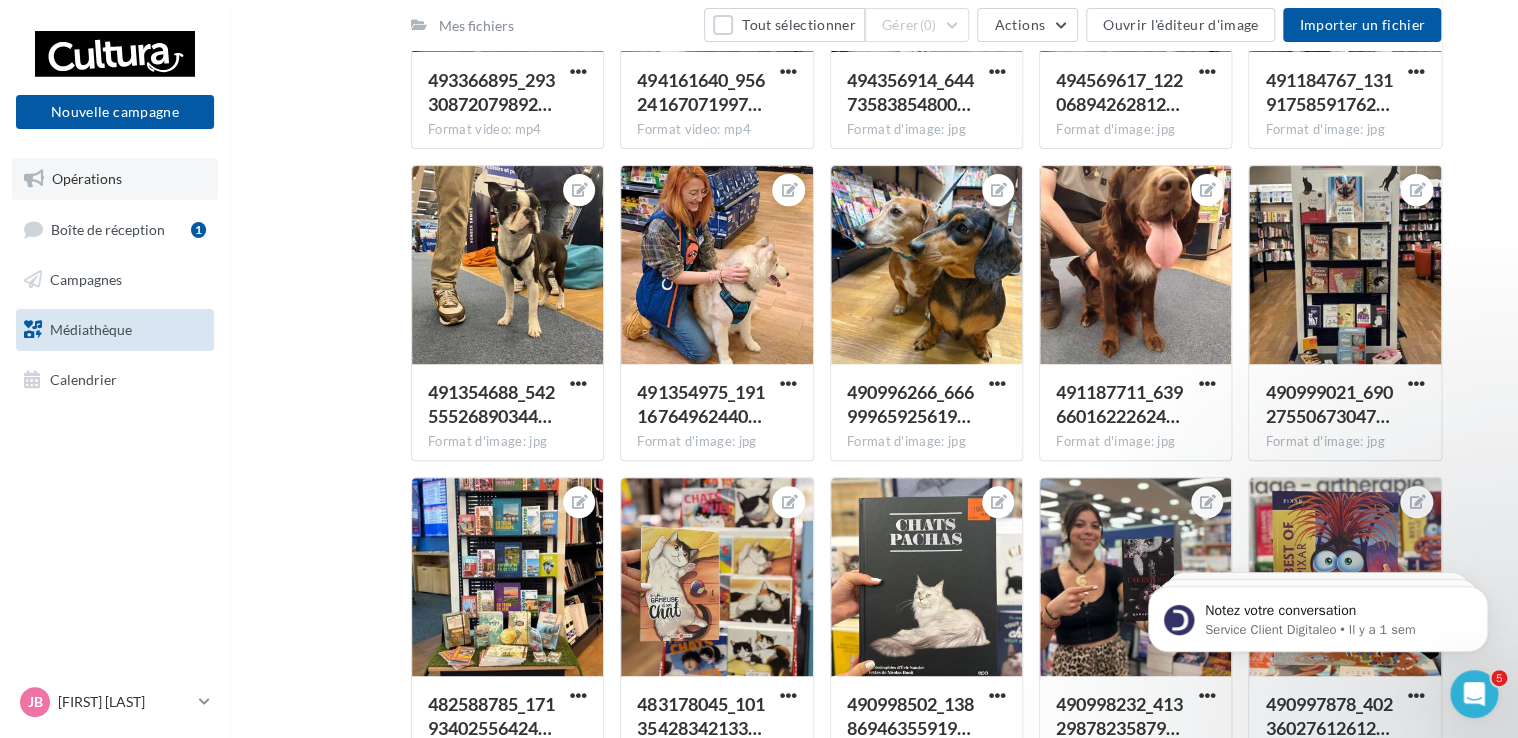 click on "Opérations" at bounding box center [115, 179] 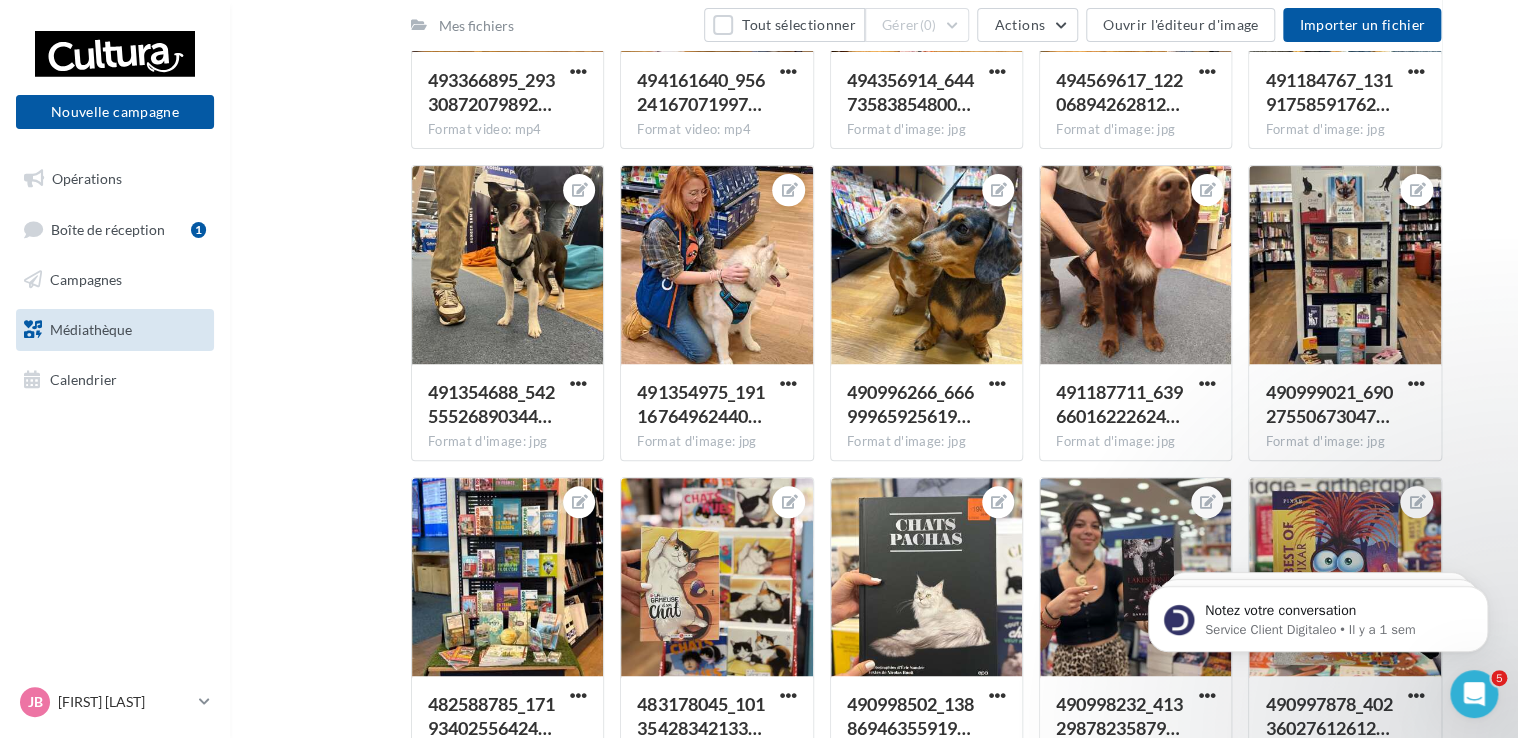 click on "Opérations
Boîte de réception
1
Campagnes
Médiathèque
Calendrier" at bounding box center (115, 279) 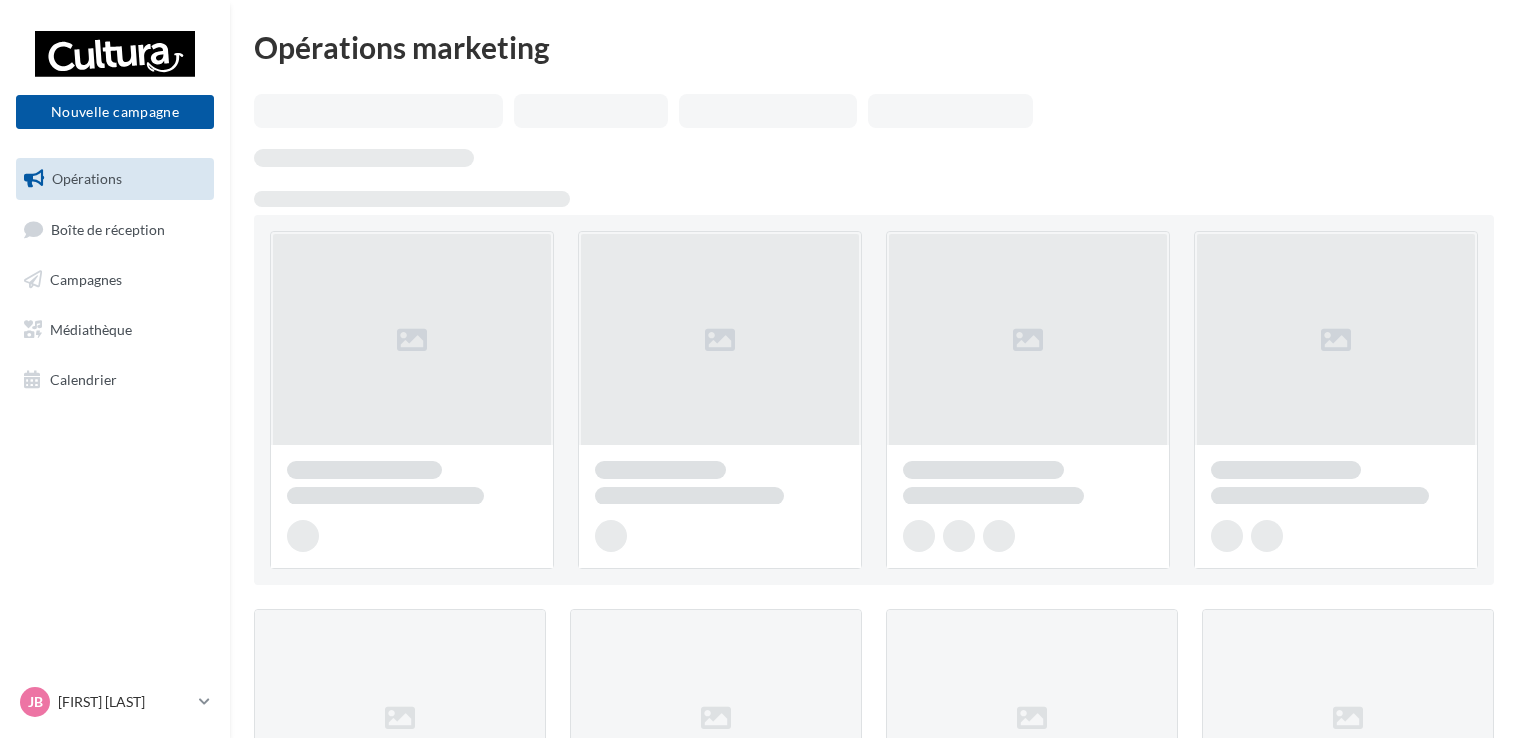 scroll, scrollTop: 0, scrollLeft: 0, axis: both 